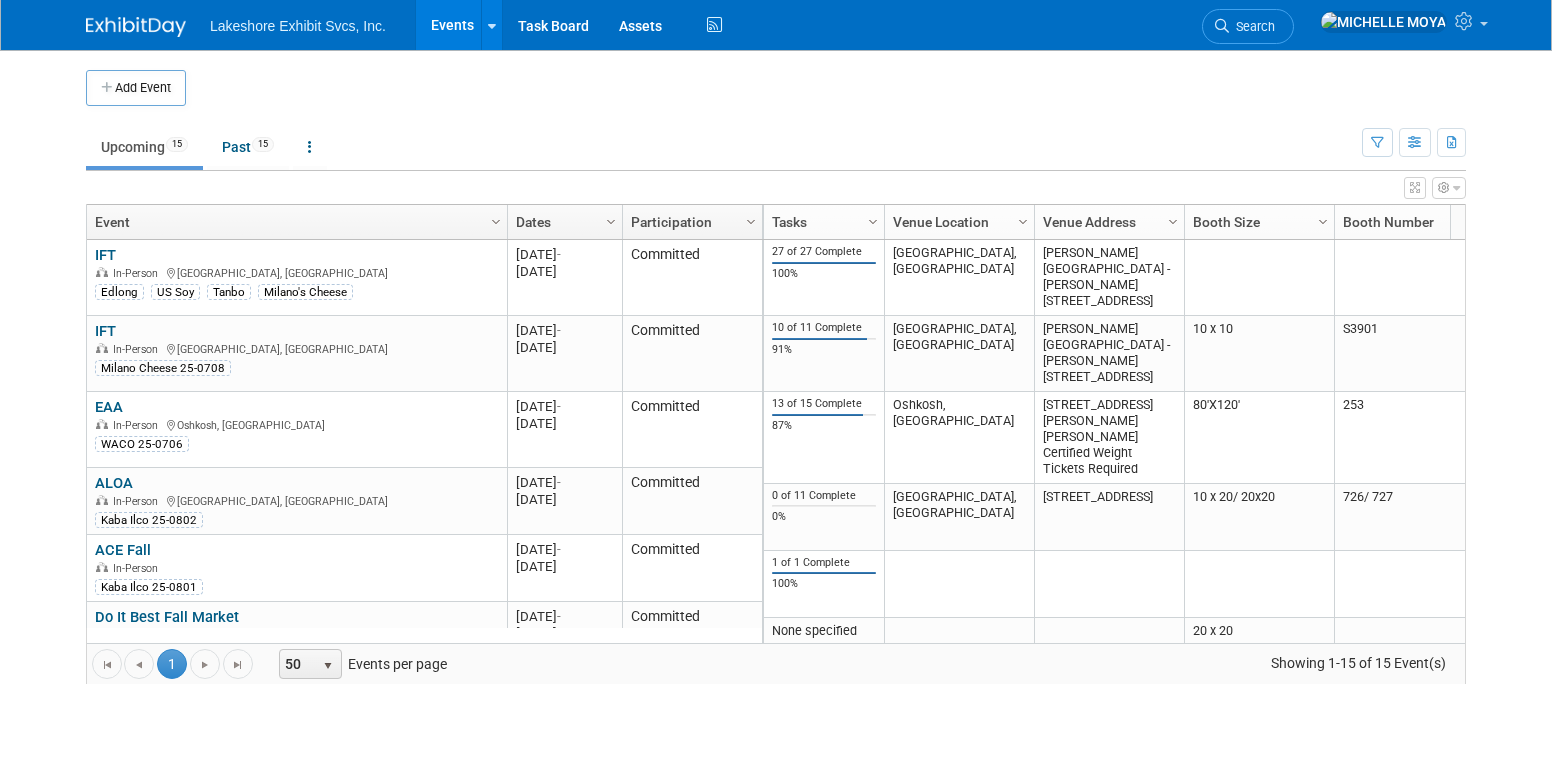 scroll, scrollTop: 0, scrollLeft: 0, axis: both 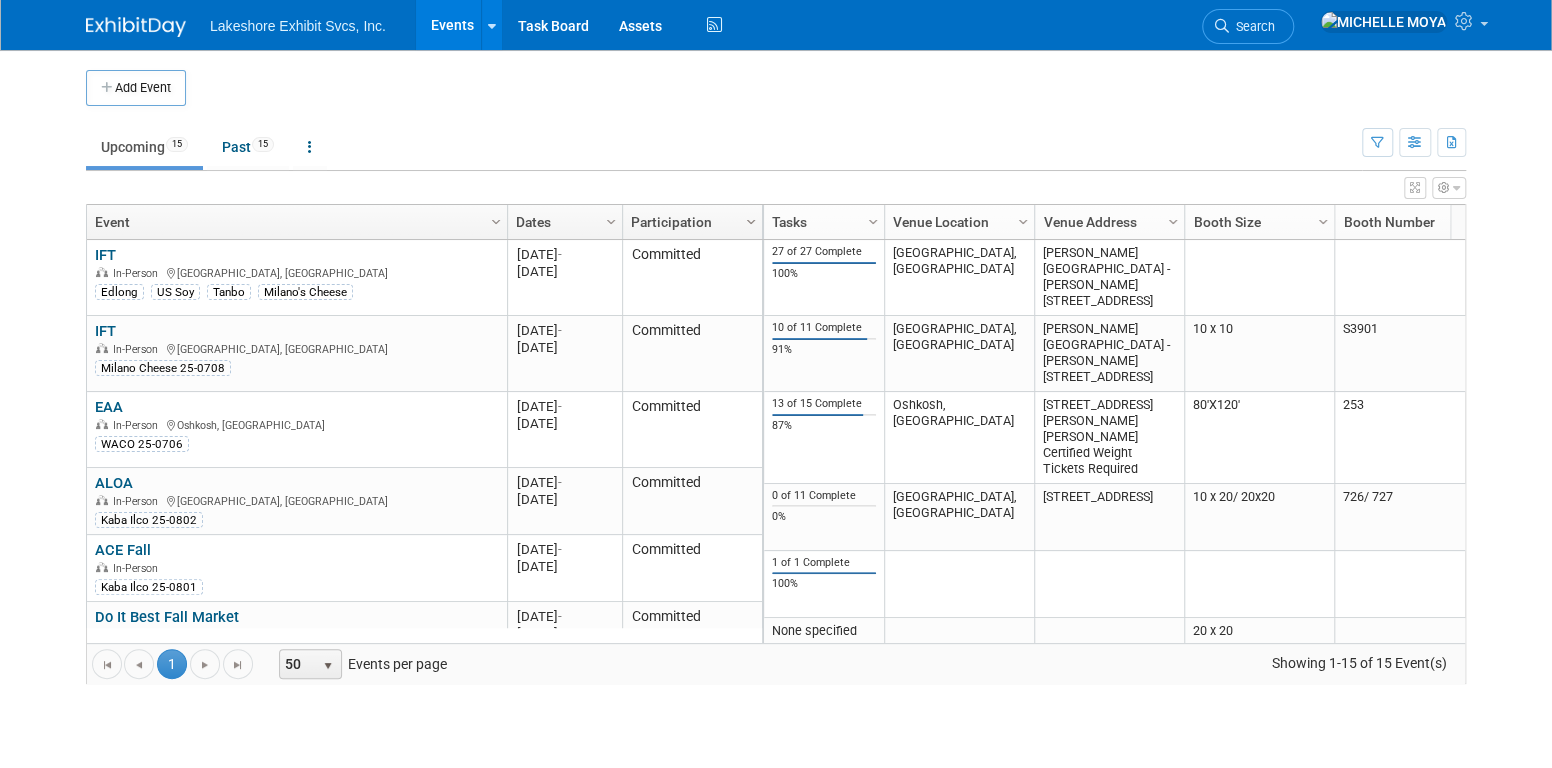 click on "Column Settings" at bounding box center (751, 222) 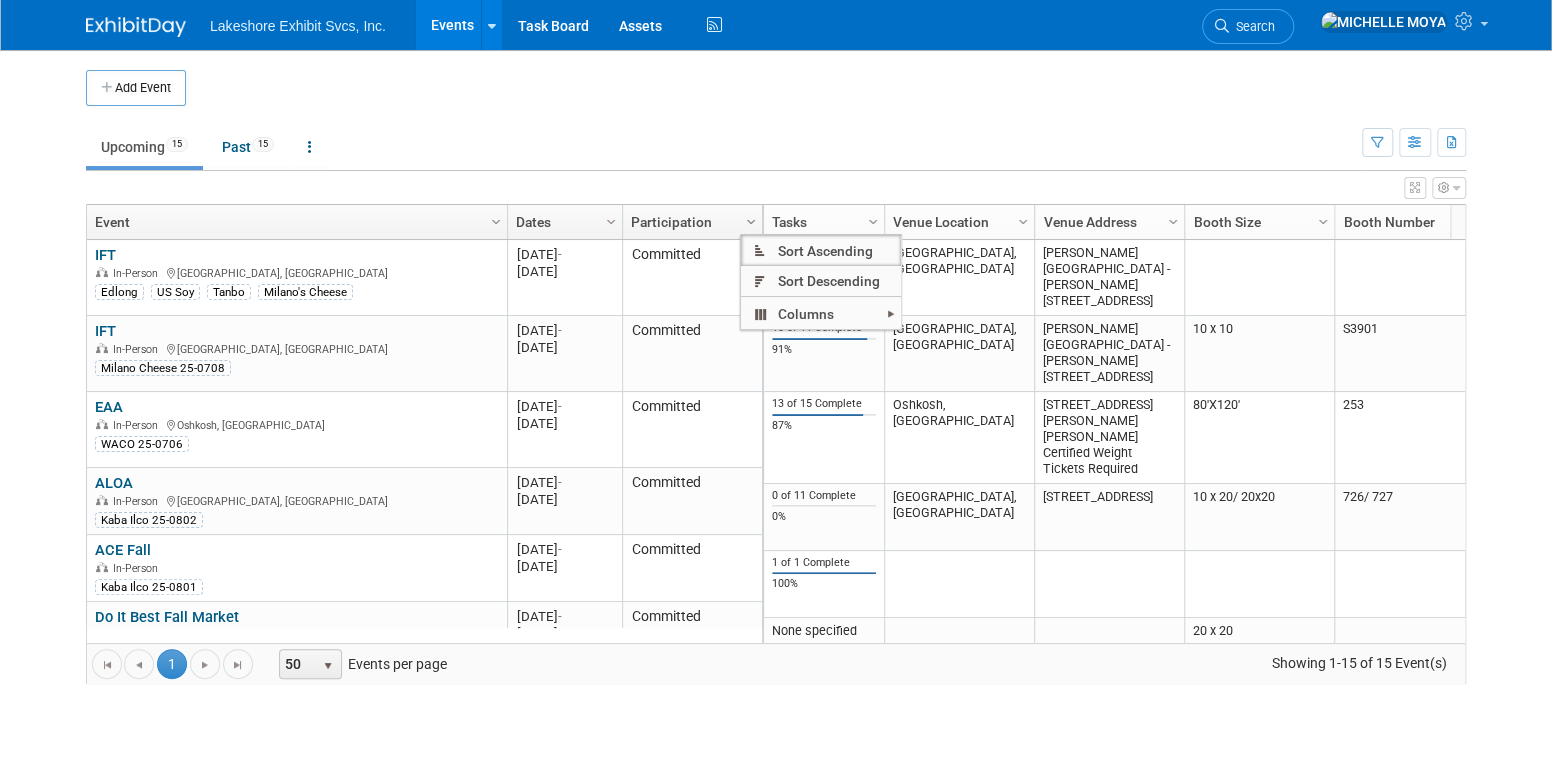 click on "Column Settings" at bounding box center (751, 222) 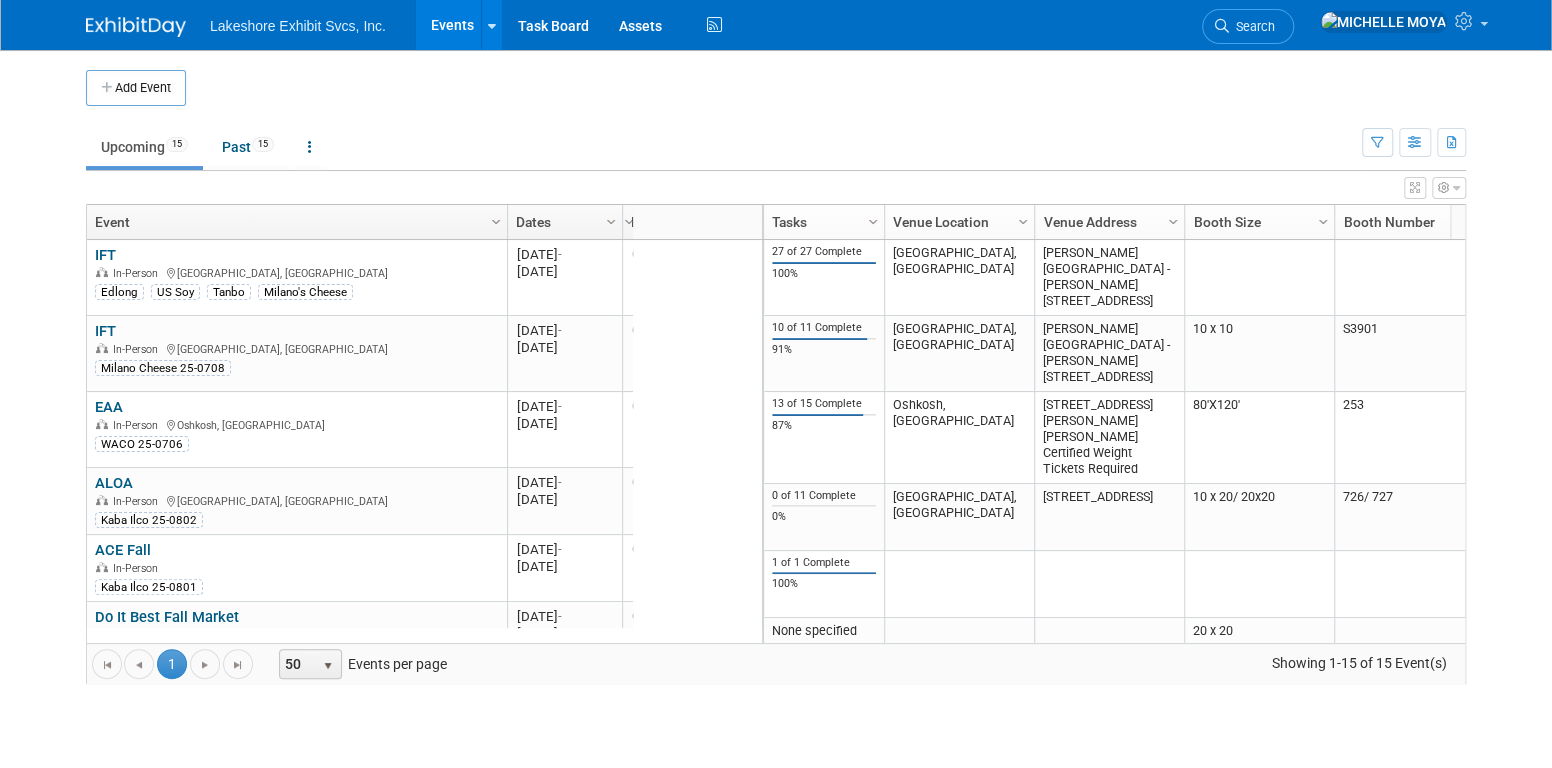 drag, startPoint x: 759, startPoint y: 210, endPoint x: 613, endPoint y: 230, distance: 147.3635 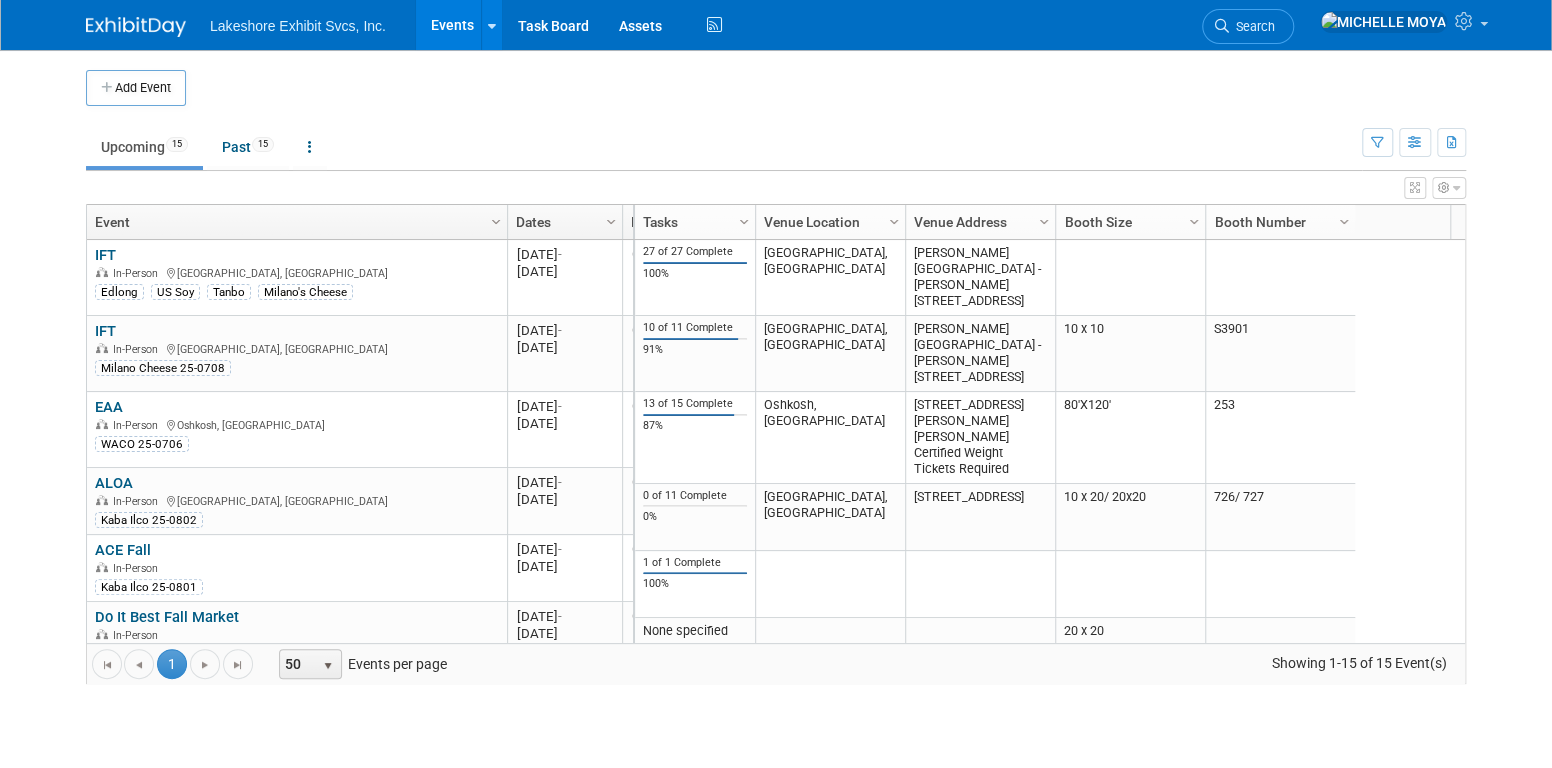 drag, startPoint x: 631, startPoint y: 213, endPoint x: 657, endPoint y: 213, distance: 26 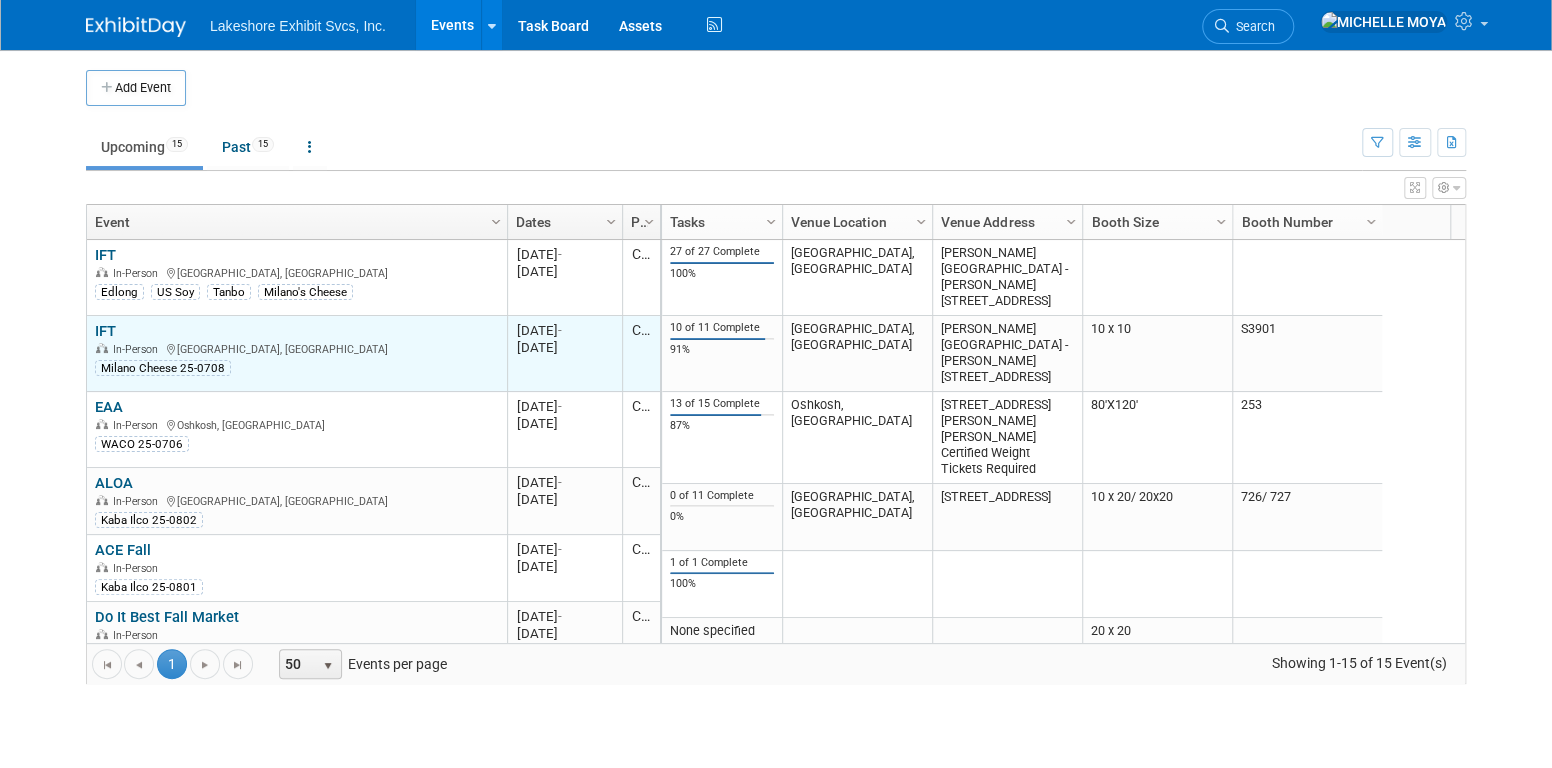 click on "In-Person
Chicago, IL" at bounding box center (296, 348) 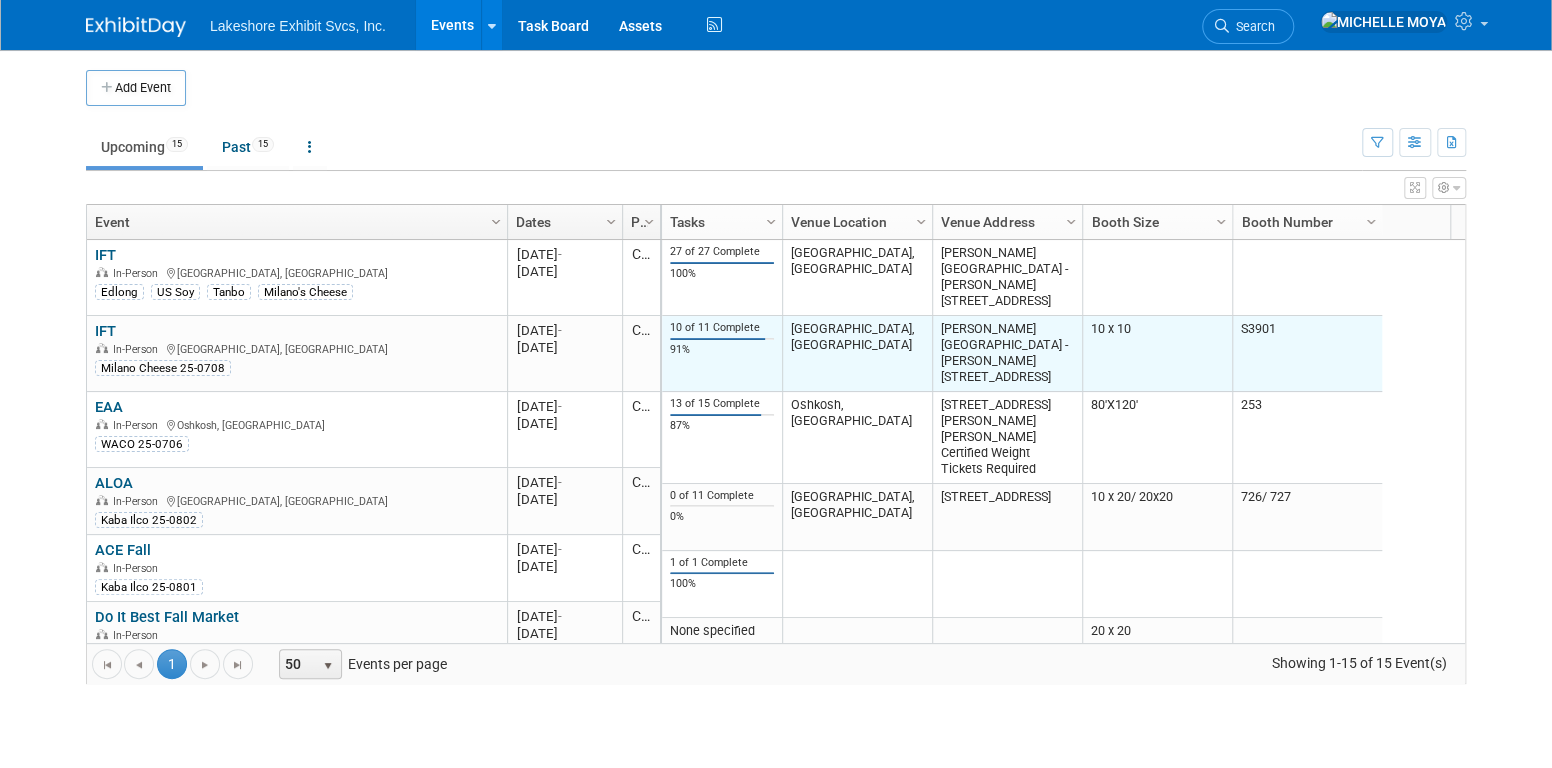click on "91%" at bounding box center (722, 350) 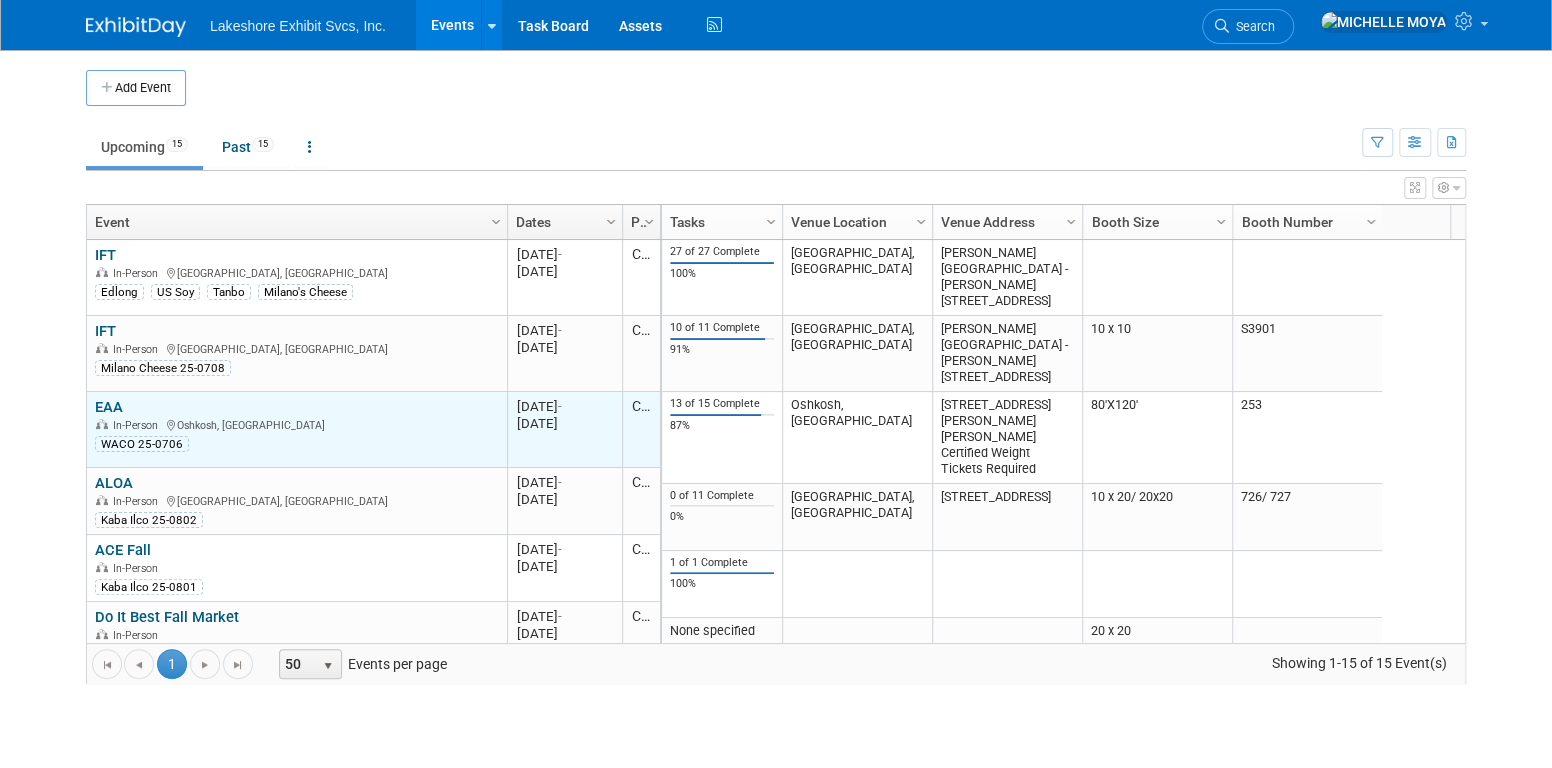 scroll, scrollTop: 119, scrollLeft: 0, axis: vertical 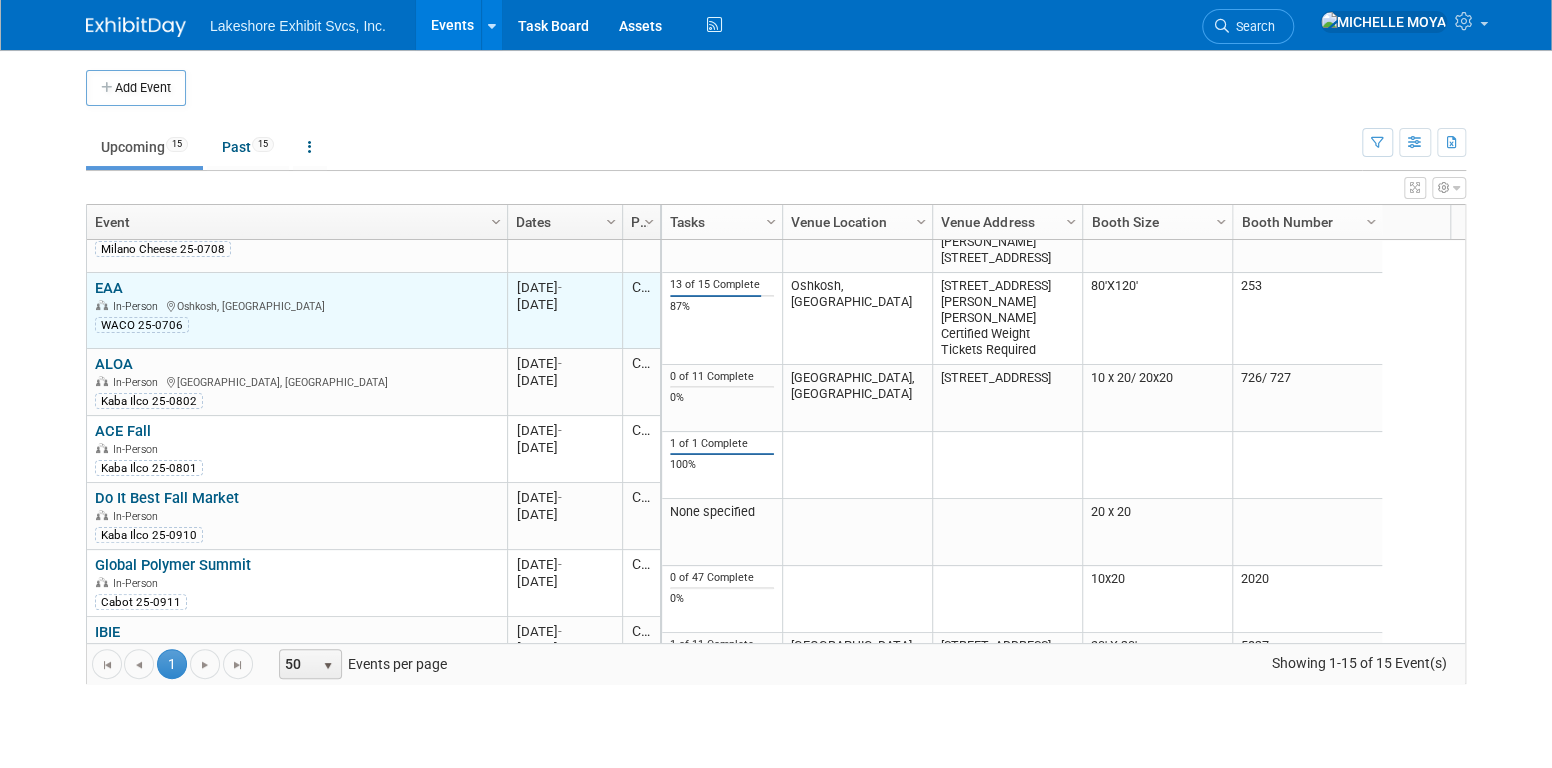 click on "In-Person
Oshkosh, WI" at bounding box center (296, 305) 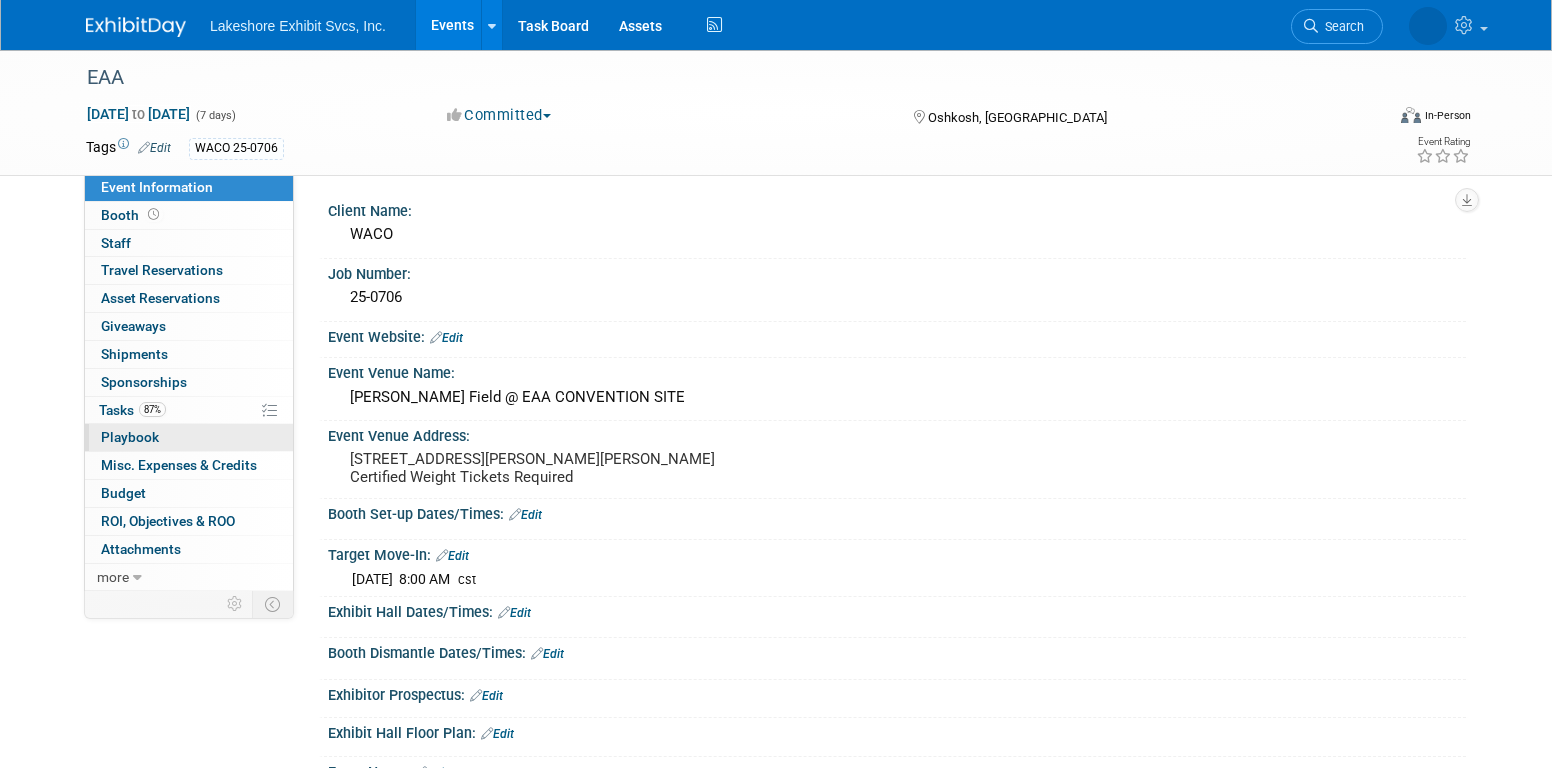 scroll, scrollTop: 0, scrollLeft: 0, axis: both 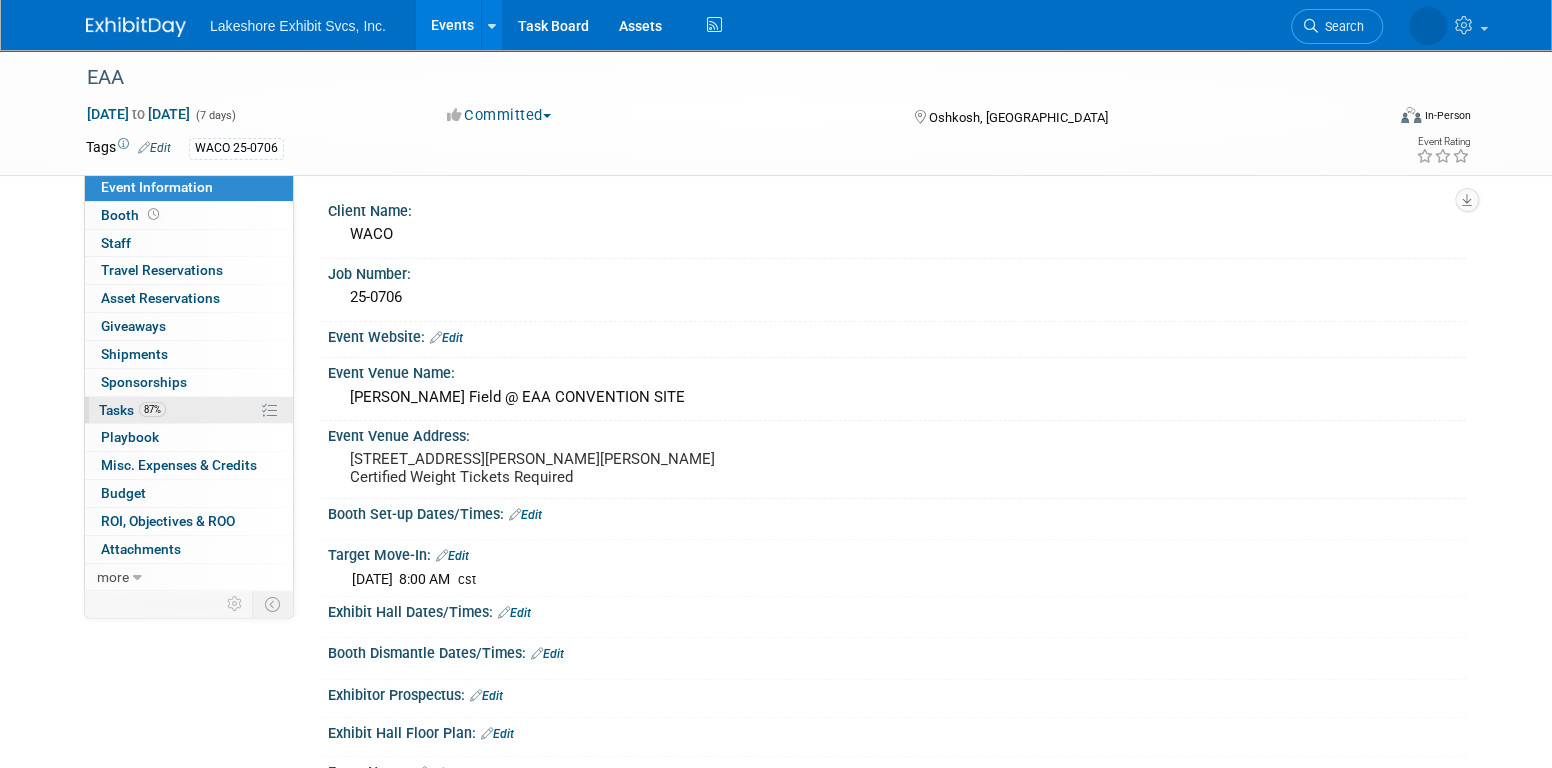 click on "87%" at bounding box center (152, 409) 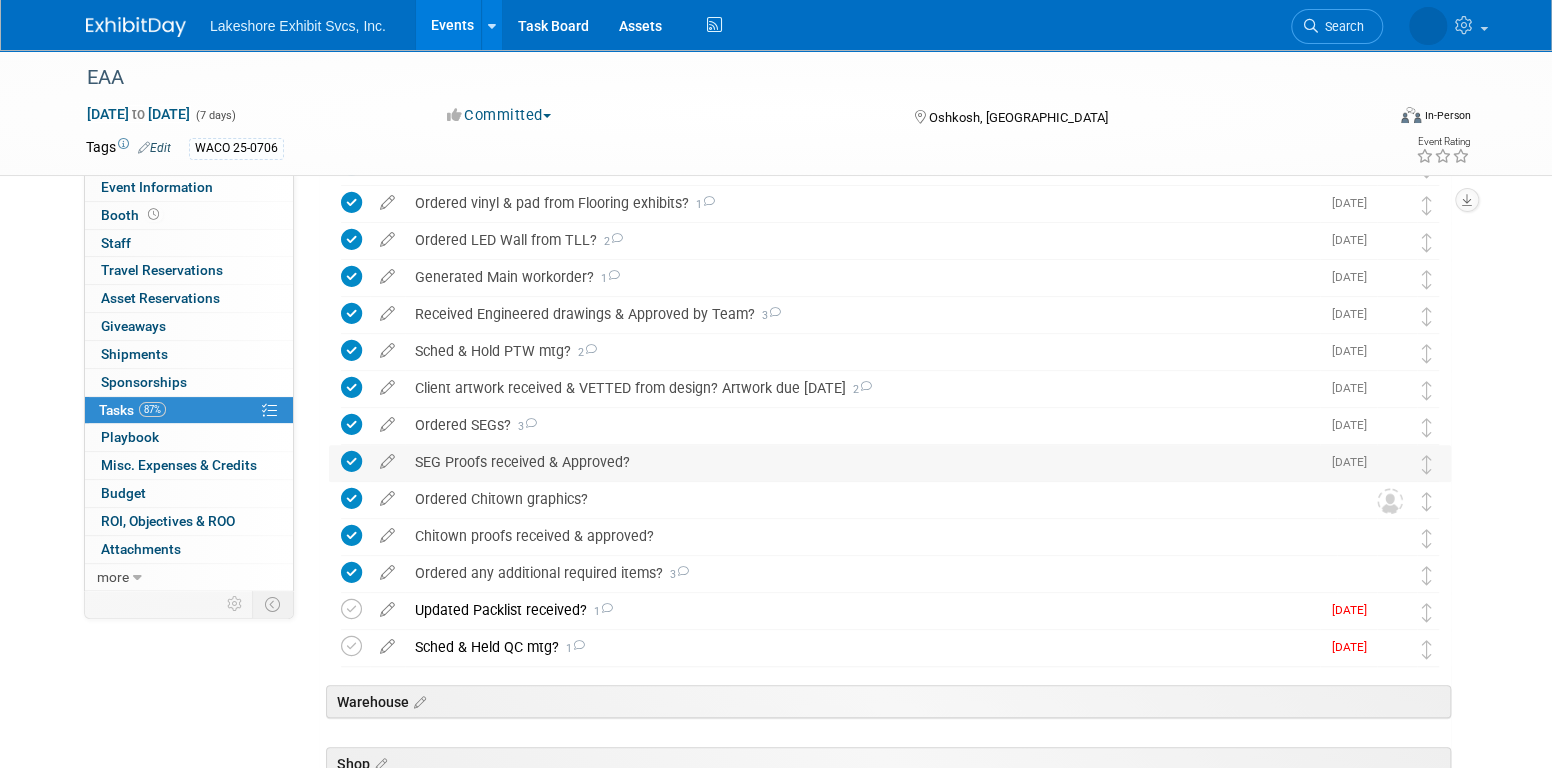 scroll, scrollTop: 700, scrollLeft: 0, axis: vertical 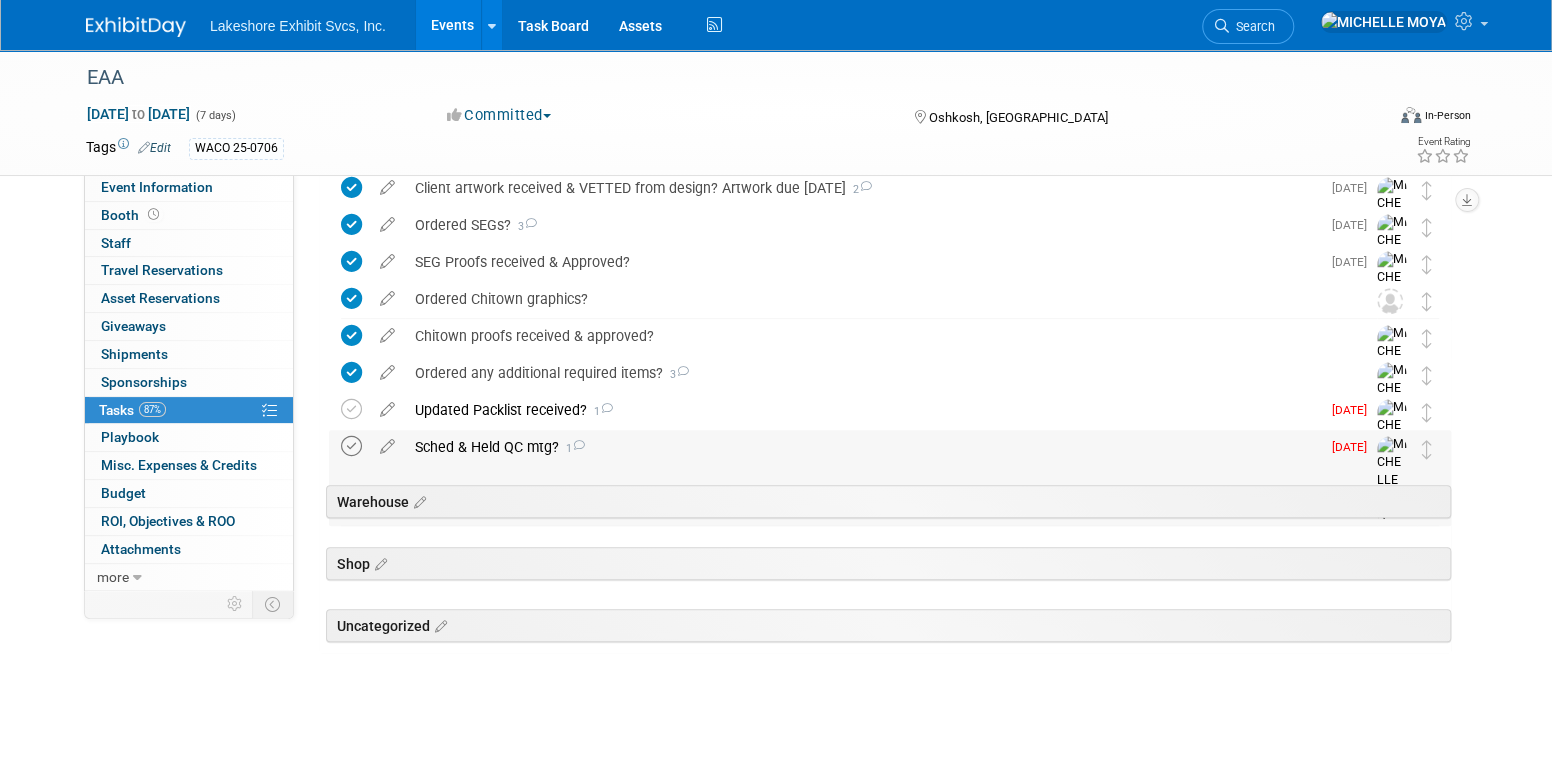 click at bounding box center [351, 446] 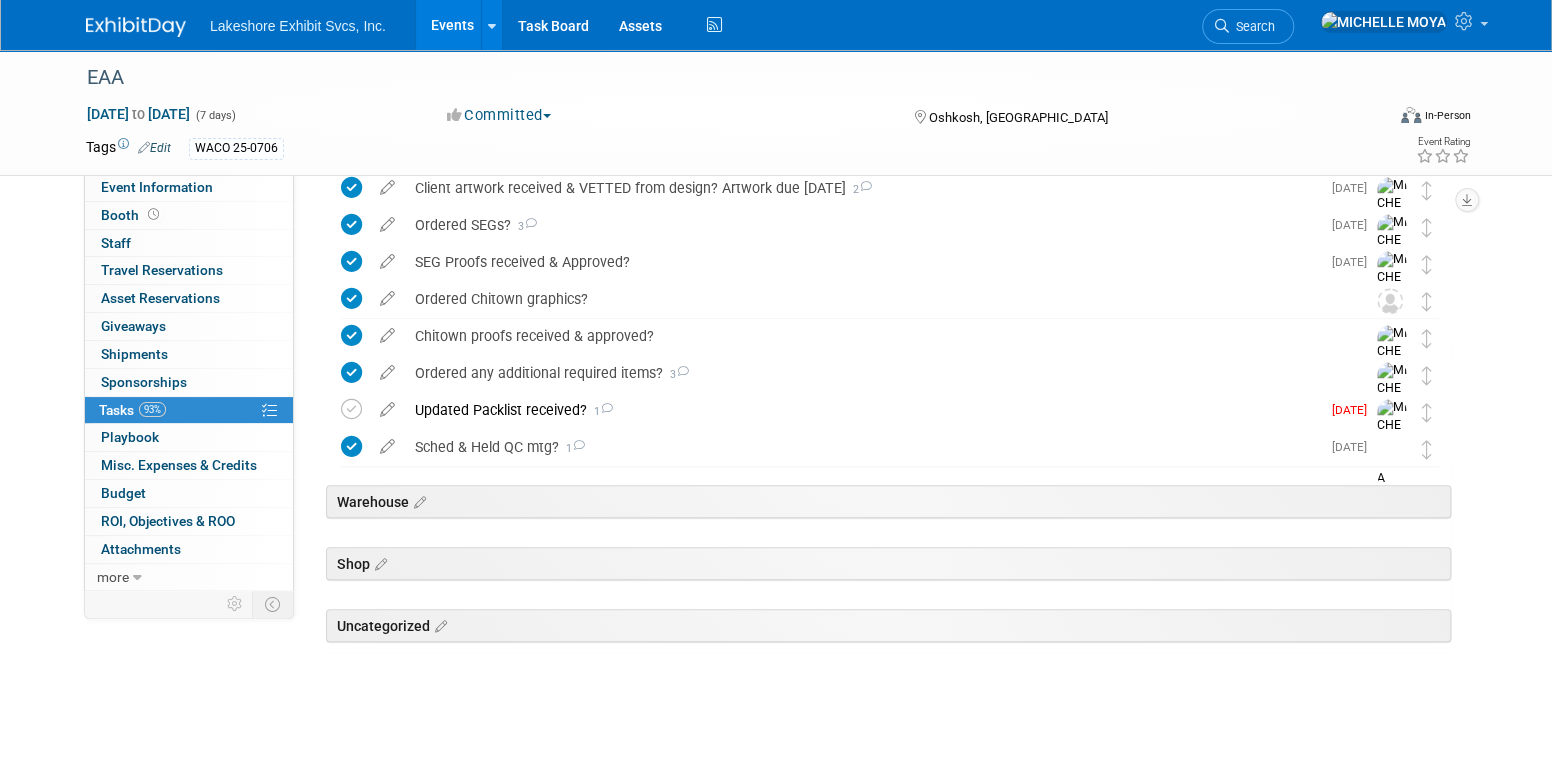 click on "Events" at bounding box center (452, 25) 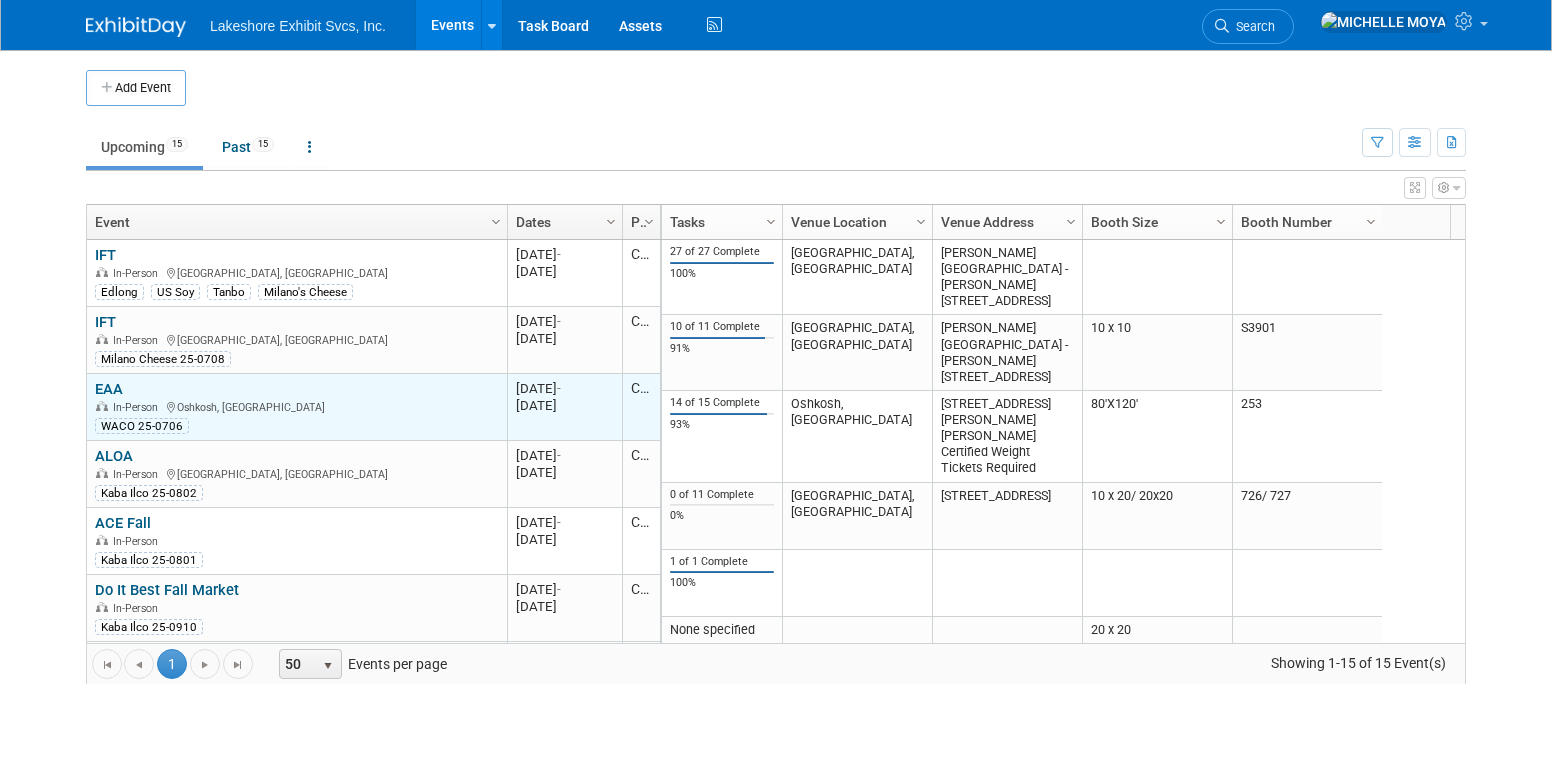 scroll, scrollTop: 0, scrollLeft: 0, axis: both 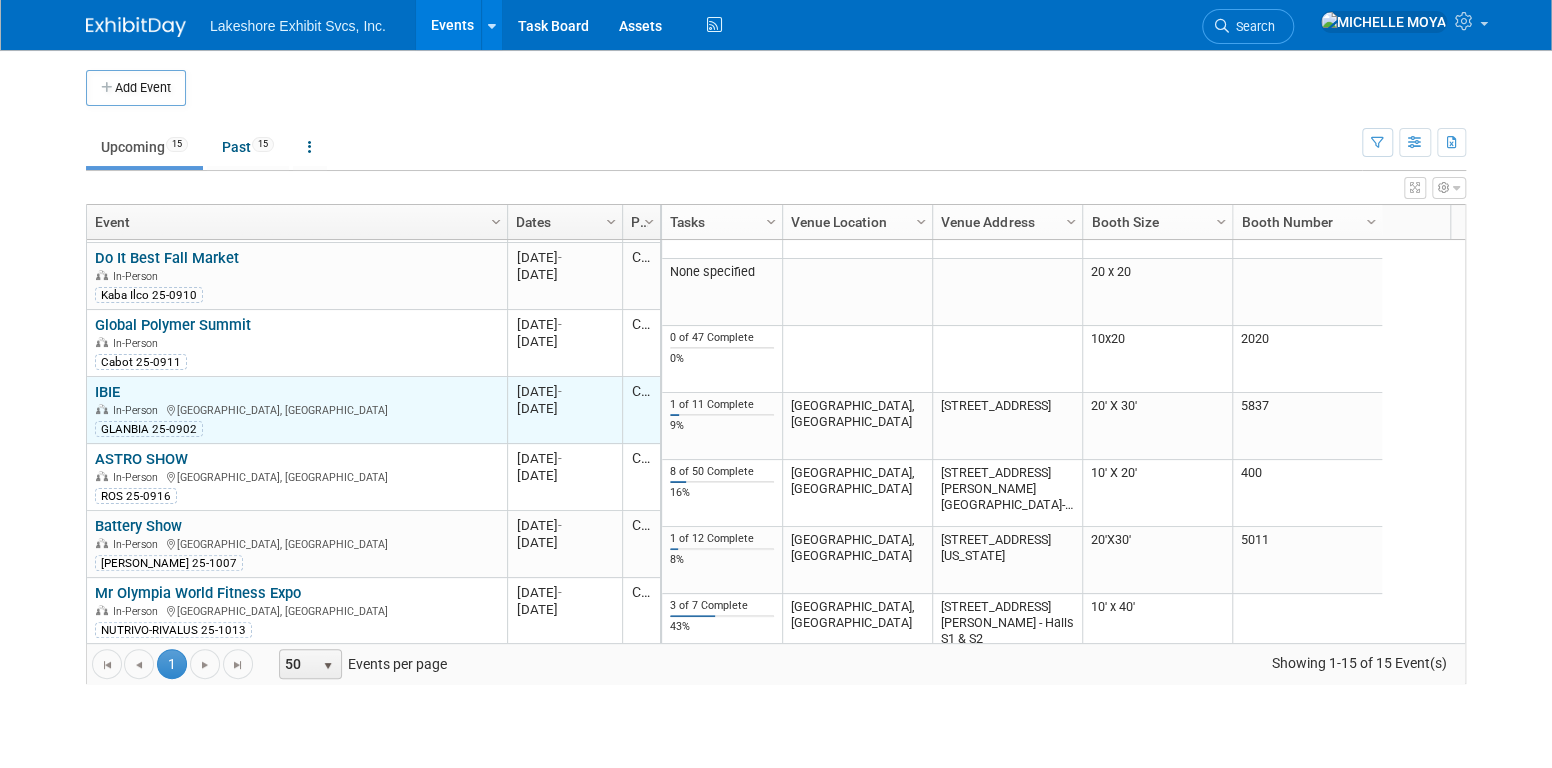 click on "IBIE" at bounding box center (107, 392) 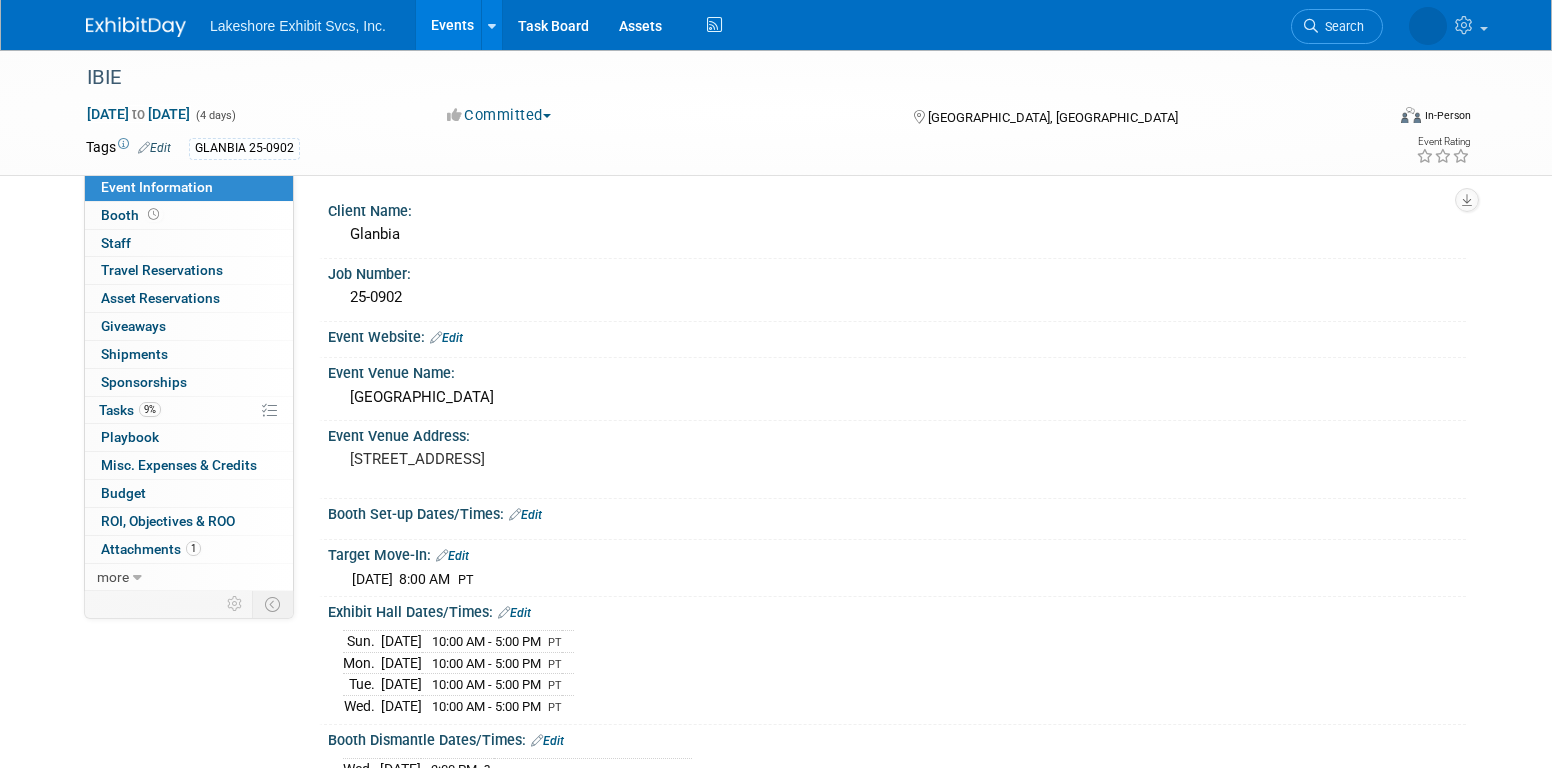 scroll, scrollTop: 0, scrollLeft: 0, axis: both 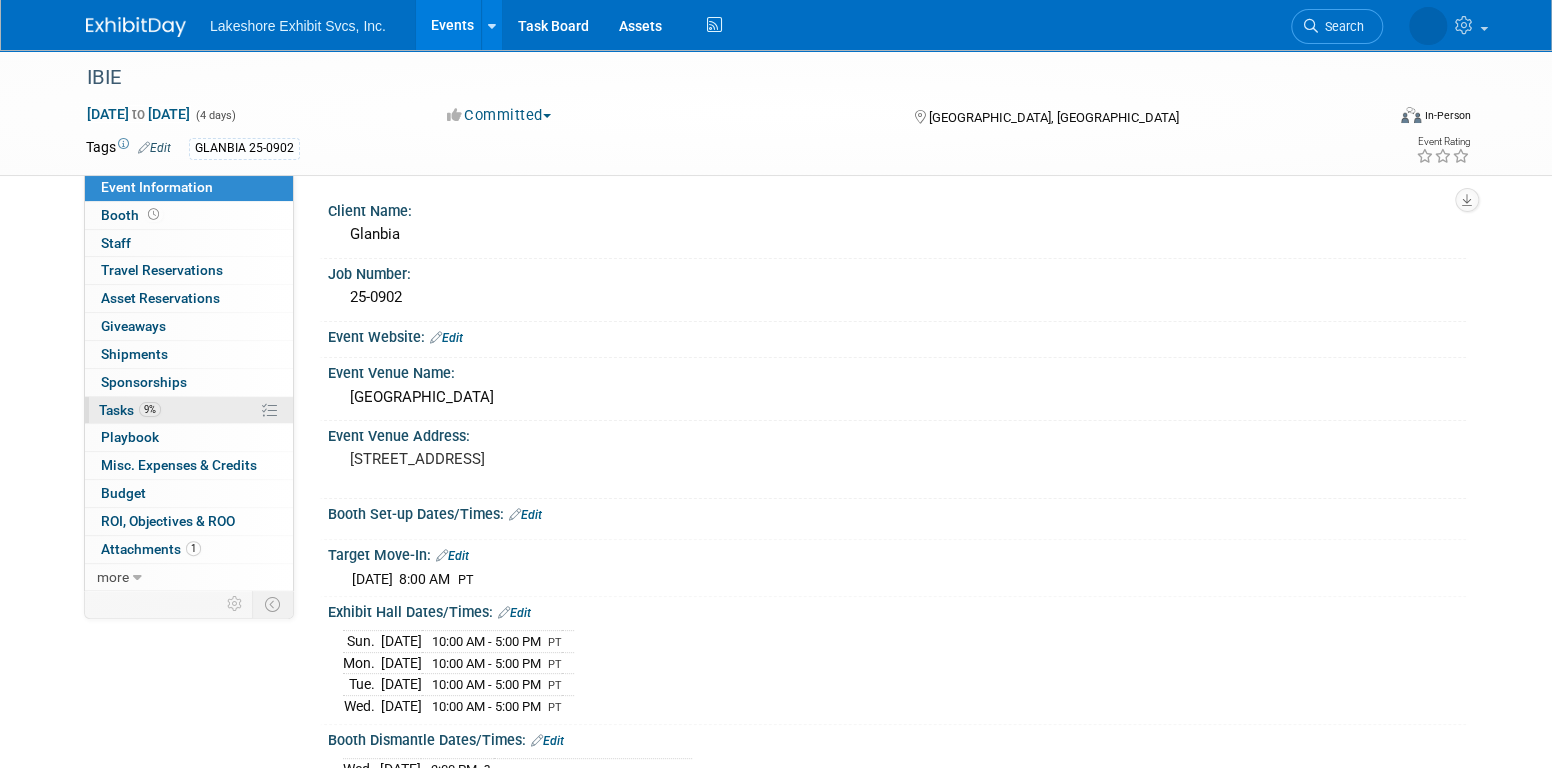 click on "9%" at bounding box center (150, 409) 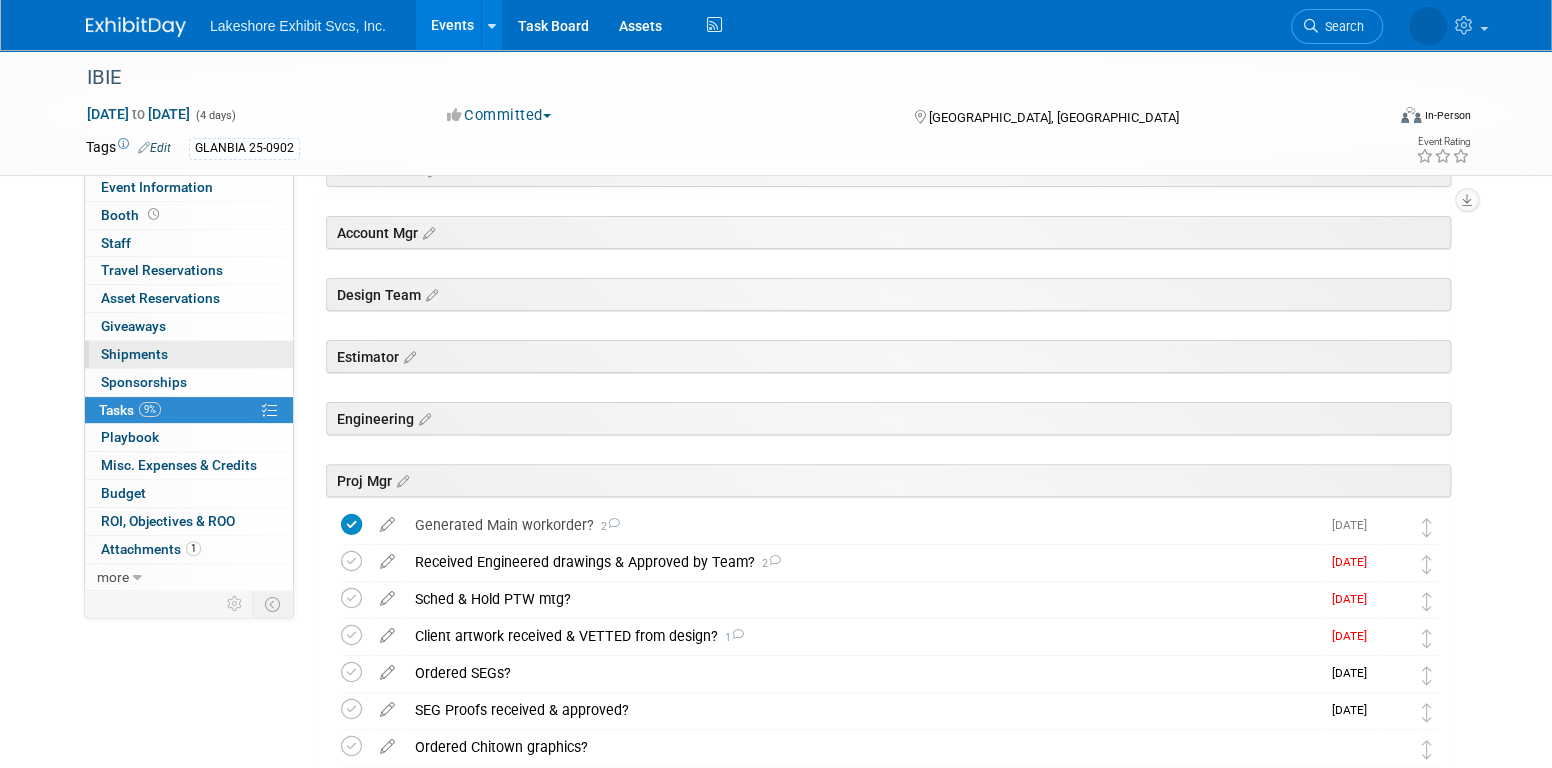 scroll, scrollTop: 0, scrollLeft: 0, axis: both 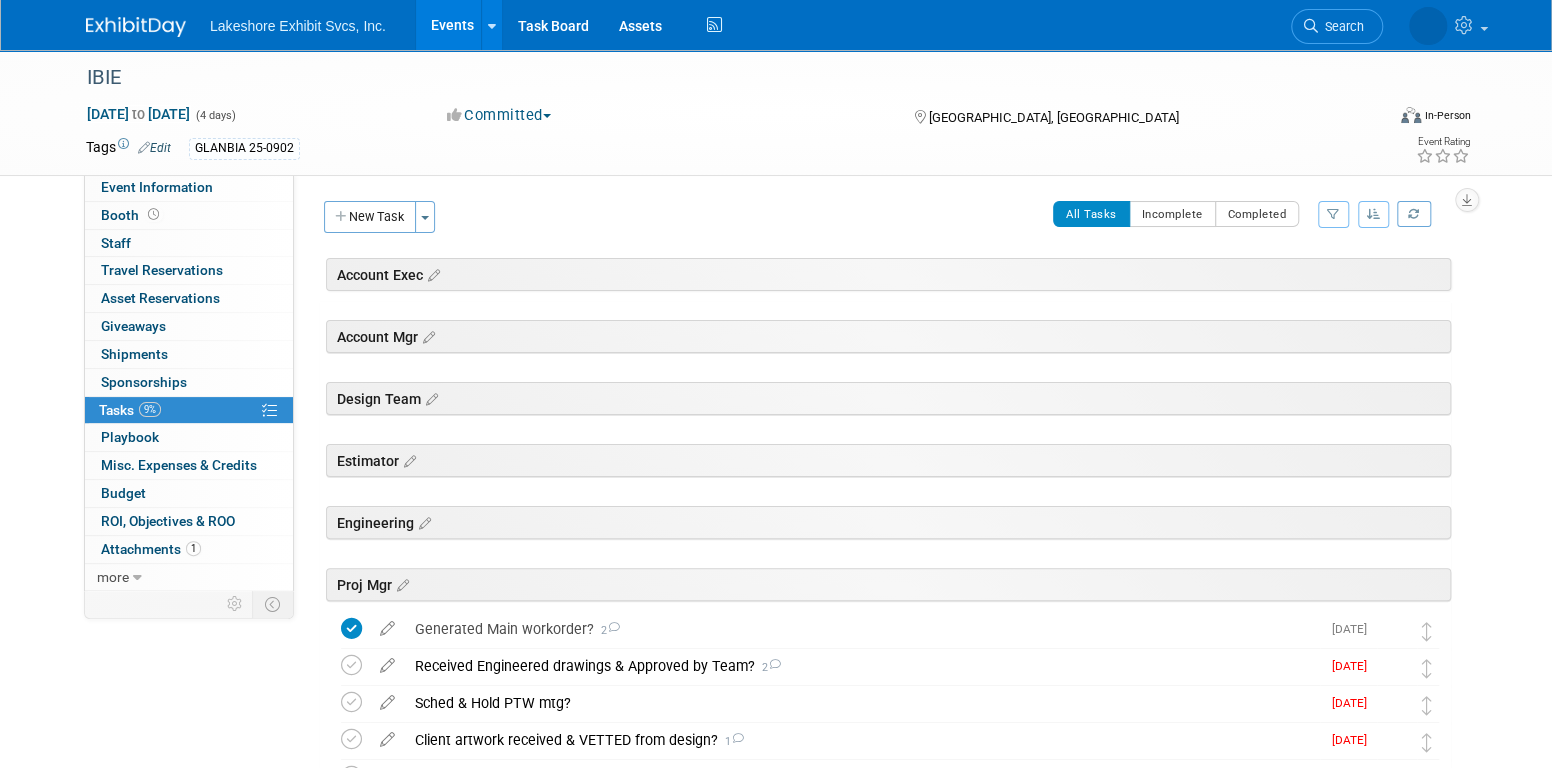 click on "Events" at bounding box center [452, 25] 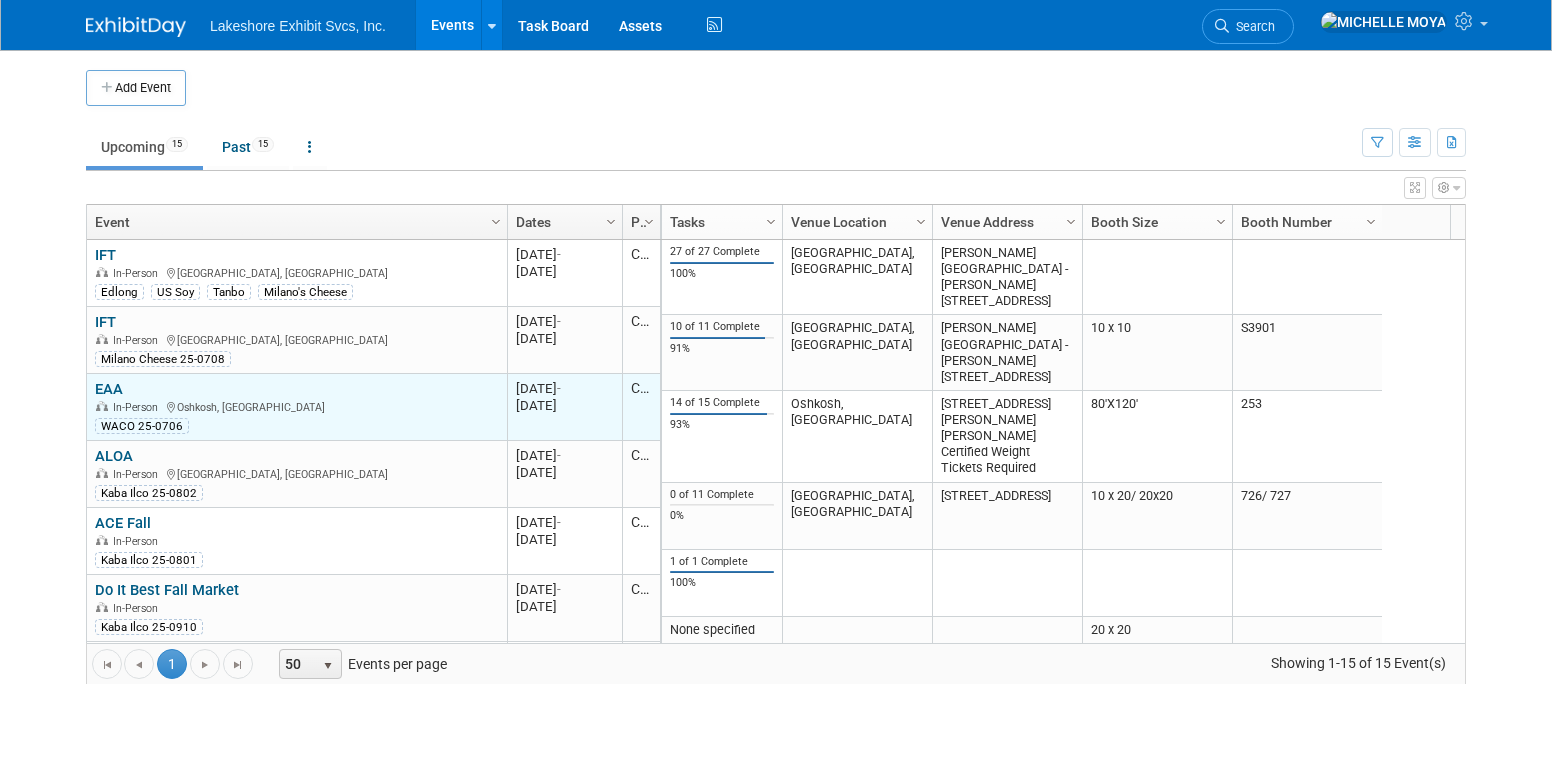 scroll, scrollTop: 0, scrollLeft: 0, axis: both 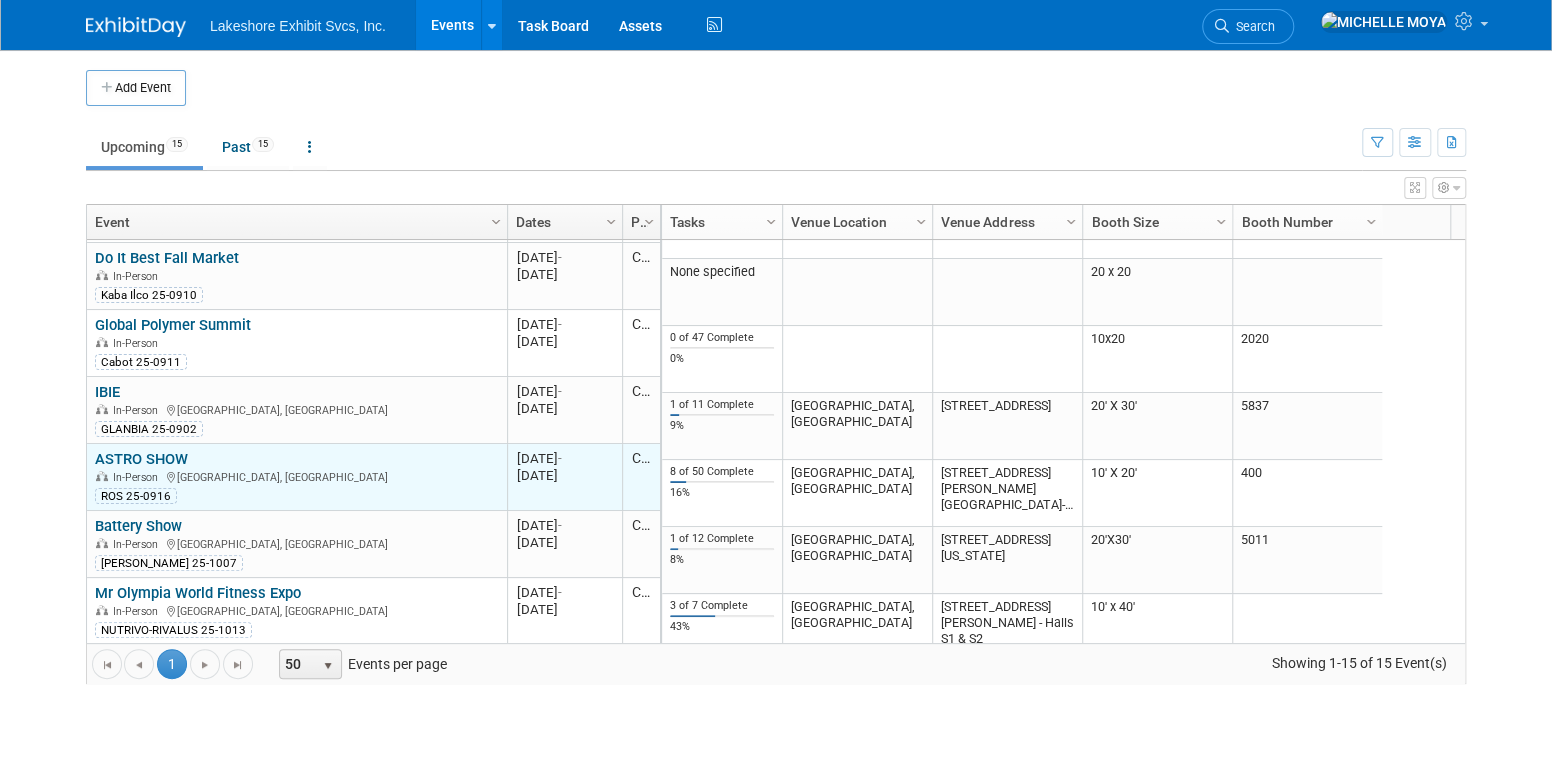 click on "ASTRO SHOW" at bounding box center [141, 459] 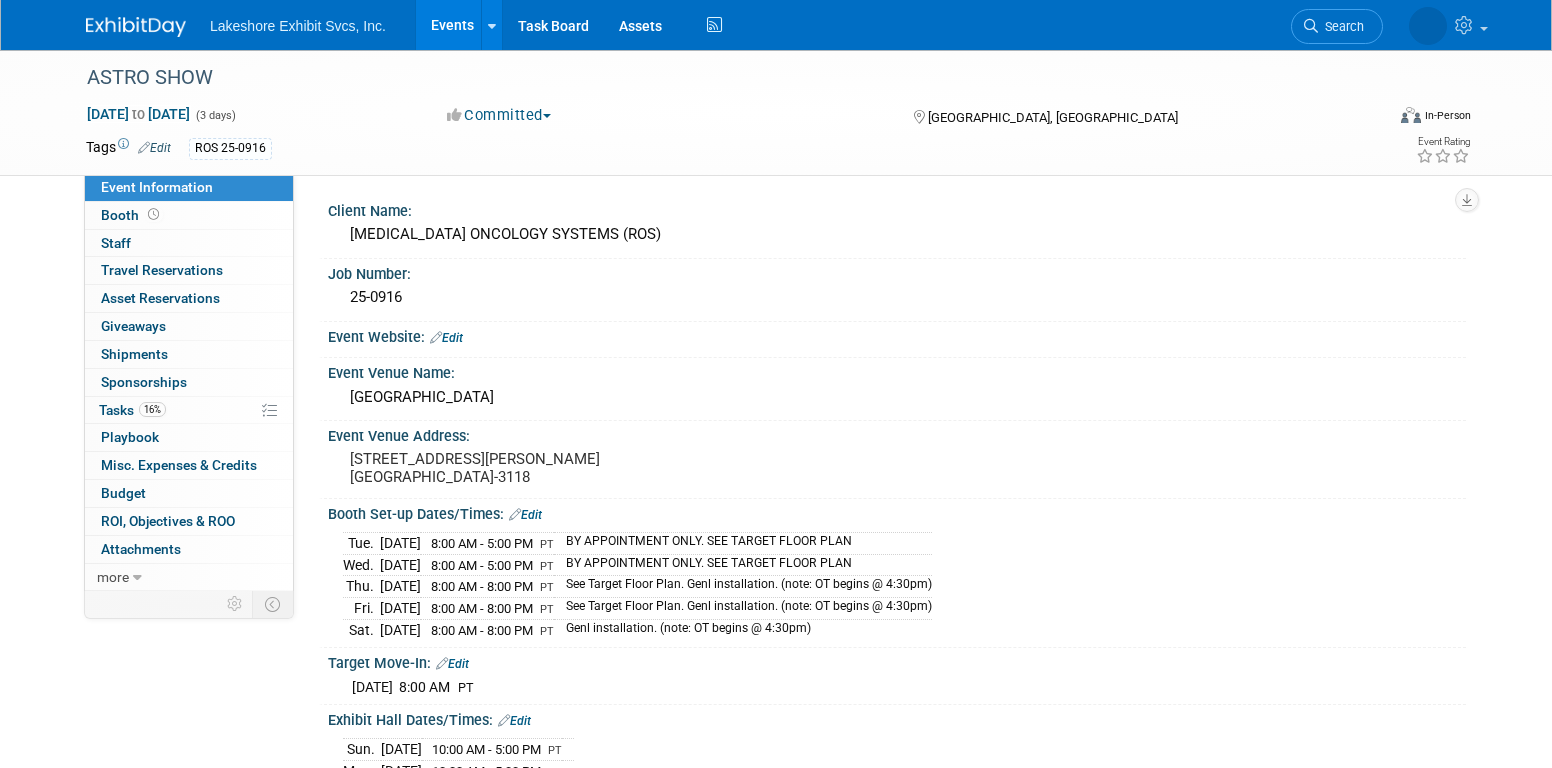 scroll, scrollTop: 0, scrollLeft: 0, axis: both 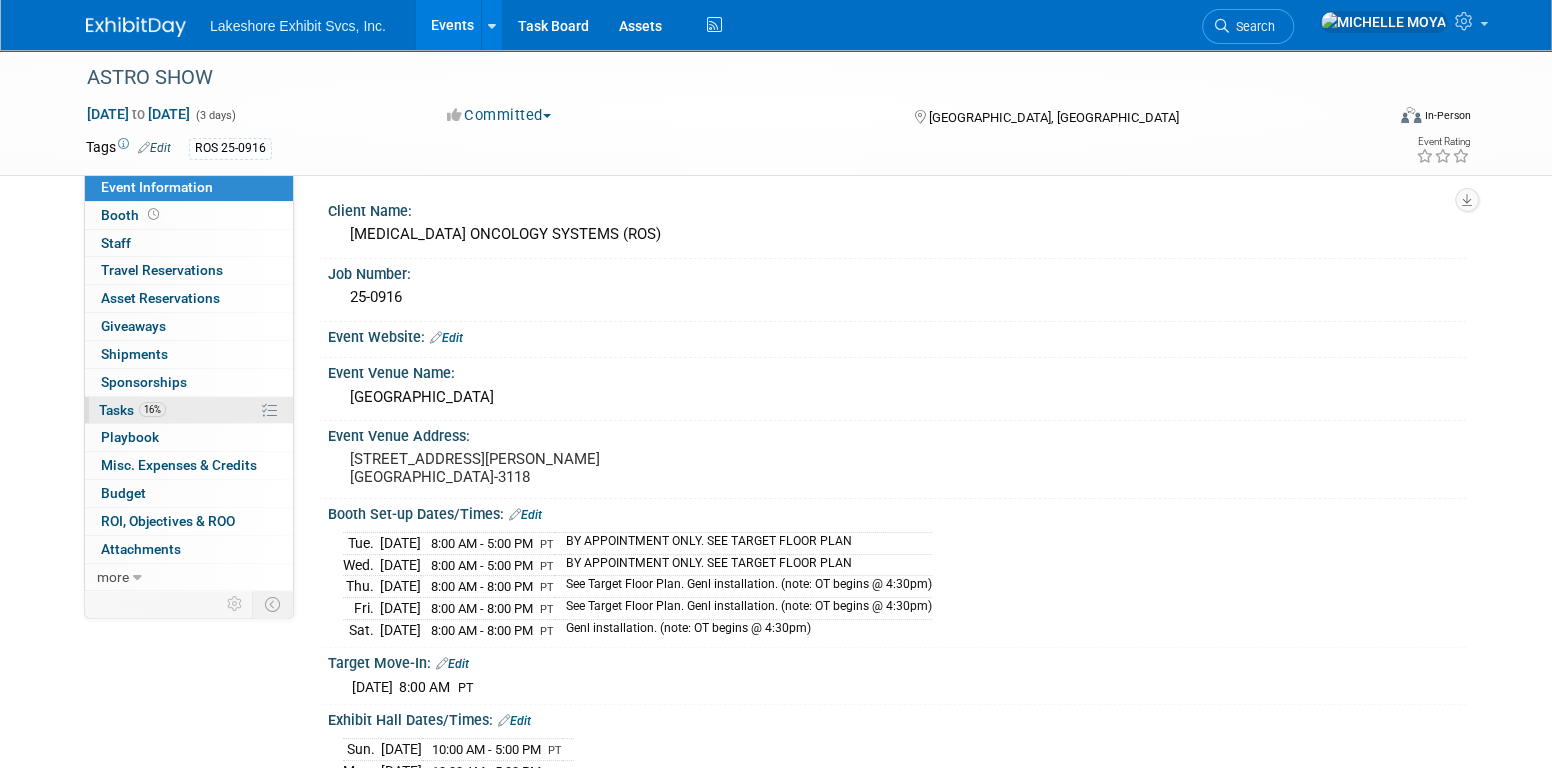 click on "16%
Tasks 16%" at bounding box center [189, 410] 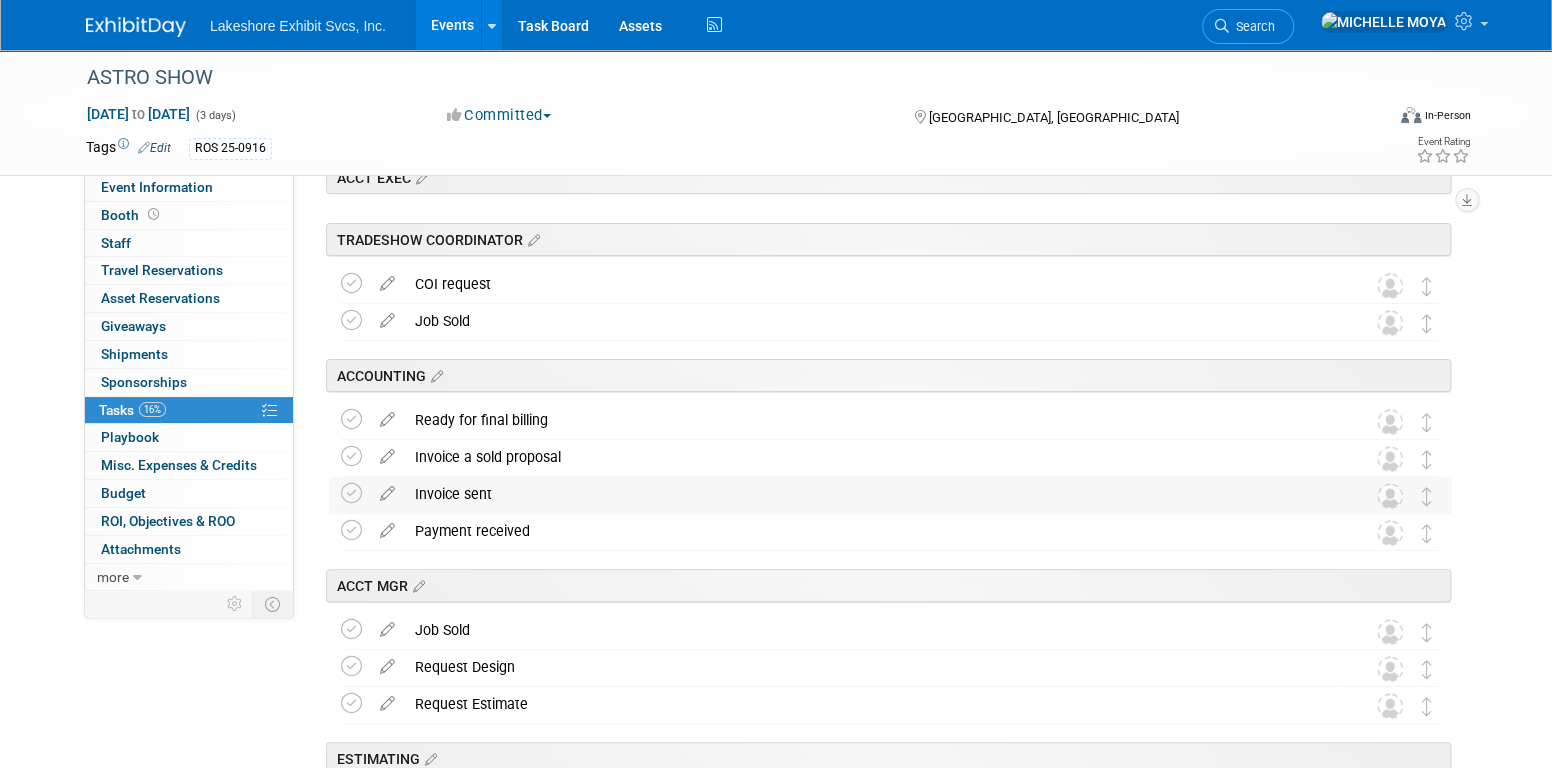 scroll, scrollTop: 0, scrollLeft: 0, axis: both 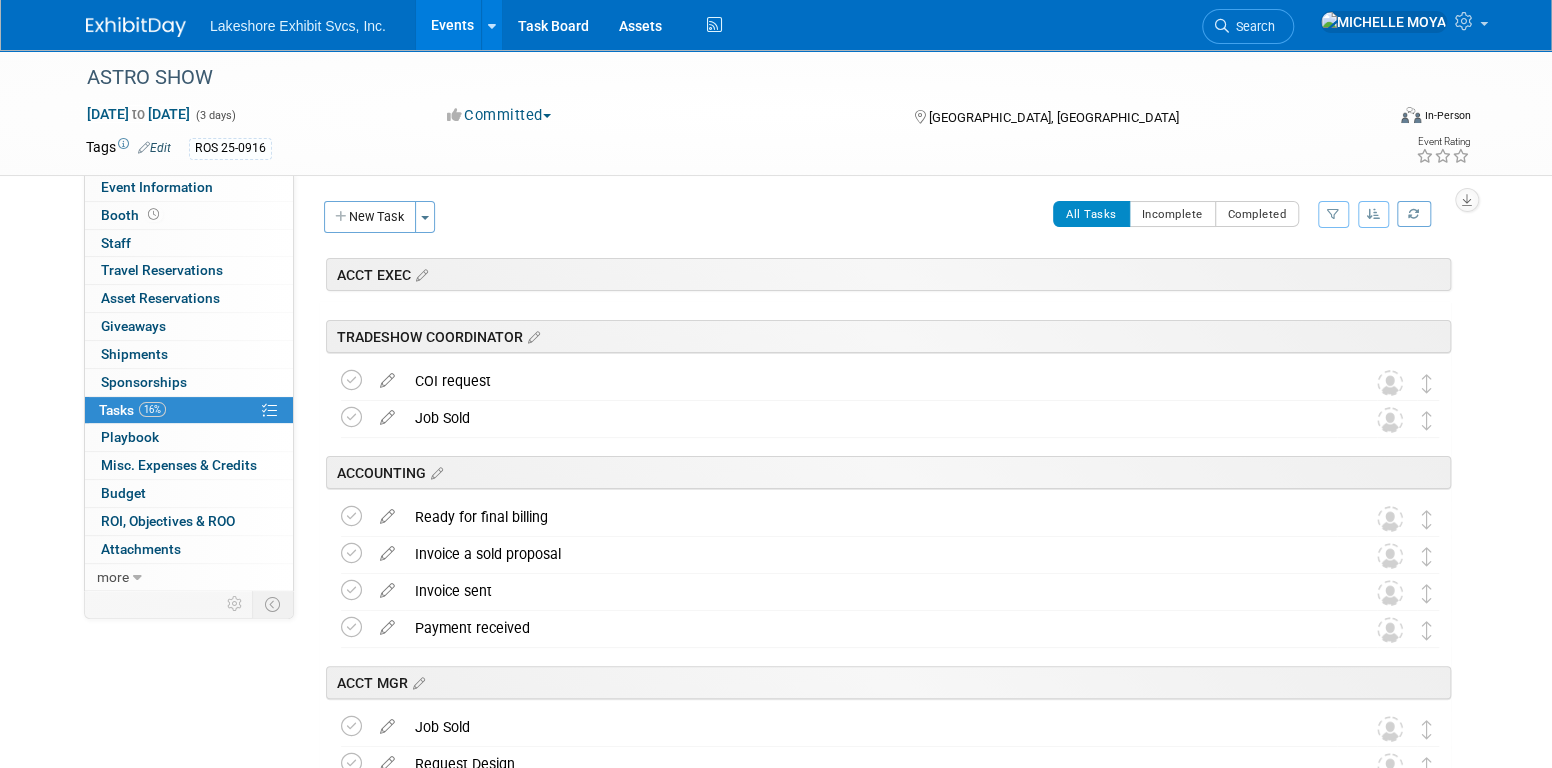 click at bounding box center (1374, 214) 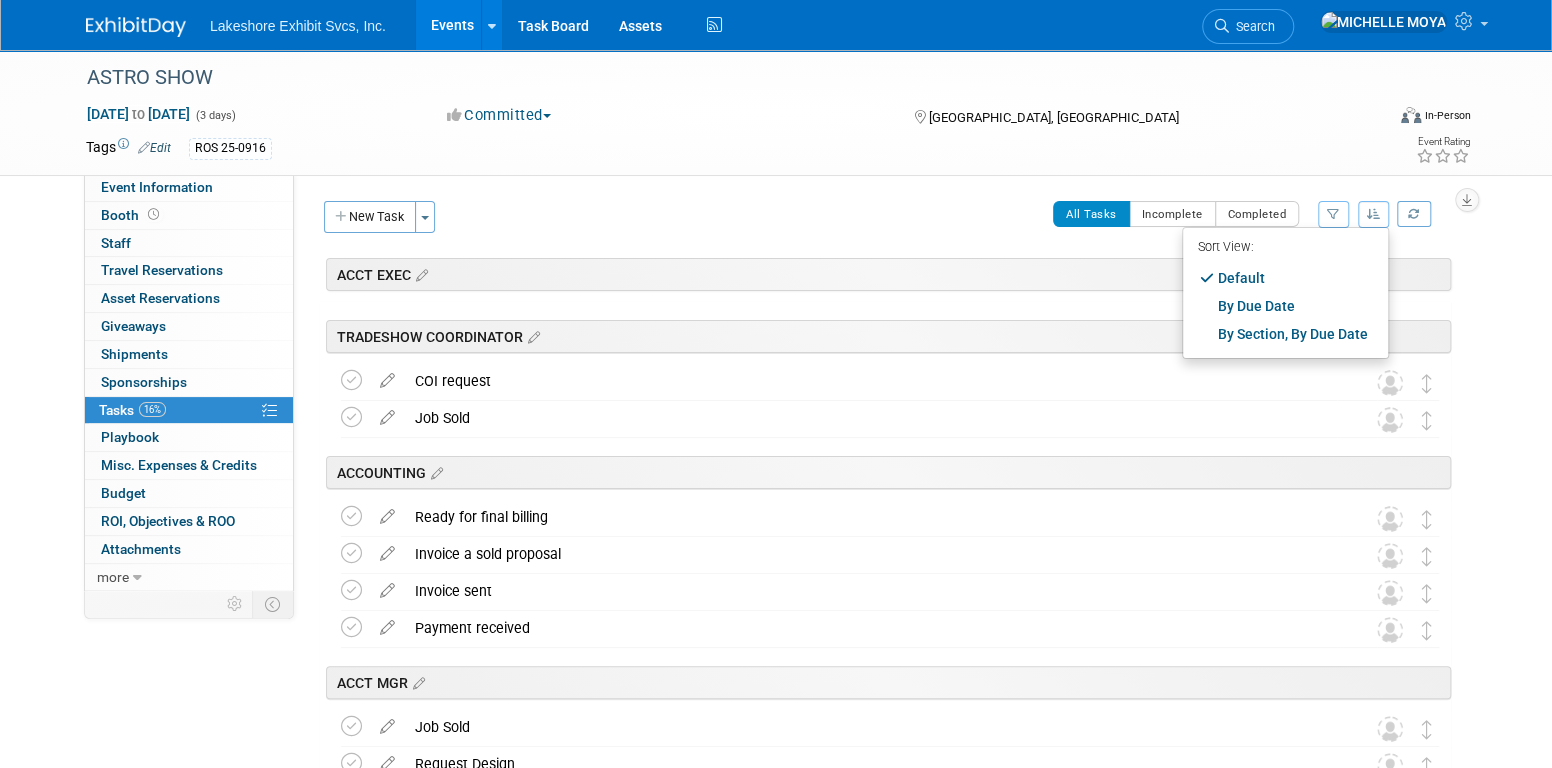 click at bounding box center (1374, 214) 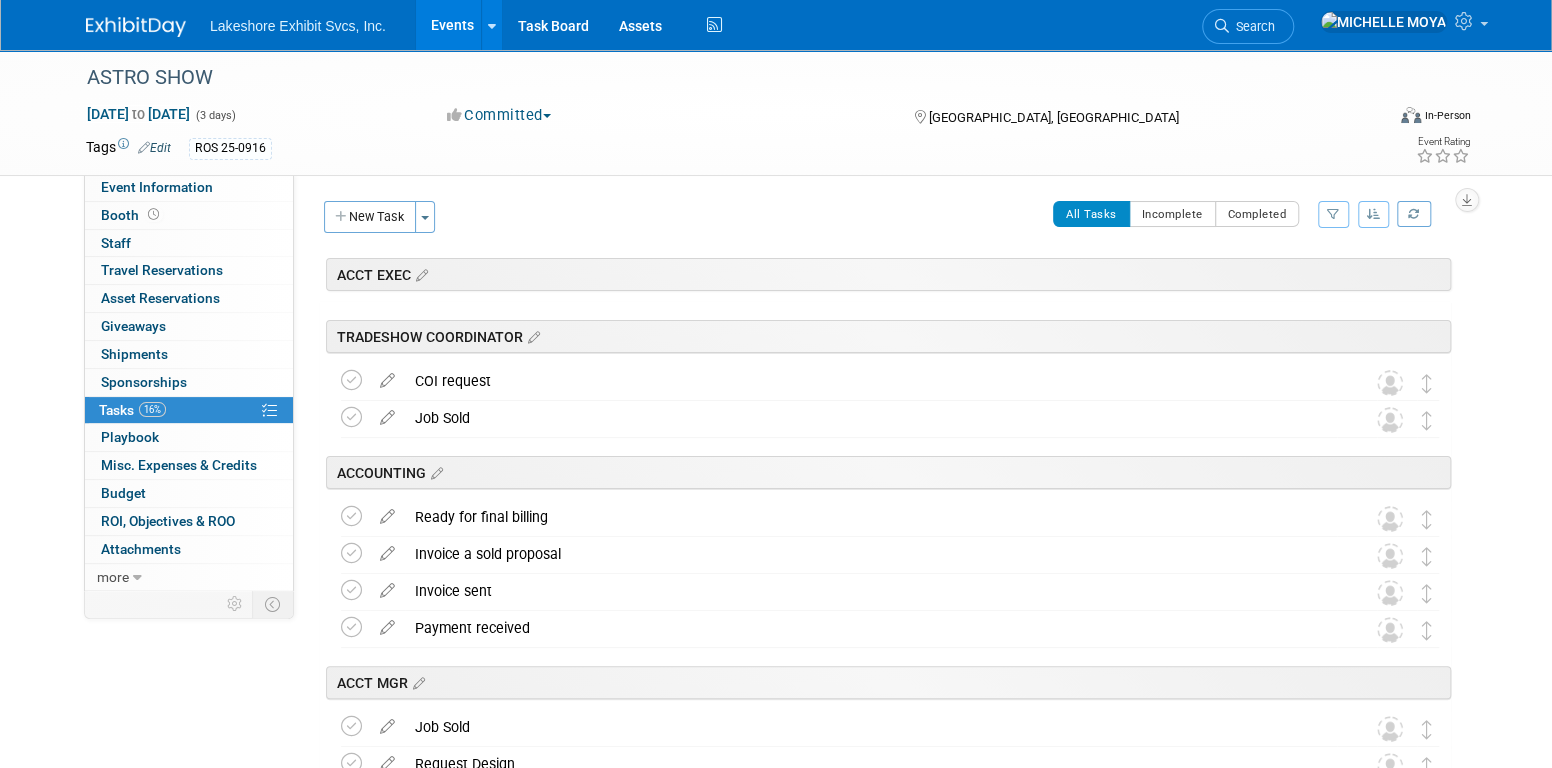 click at bounding box center [1333, 214] 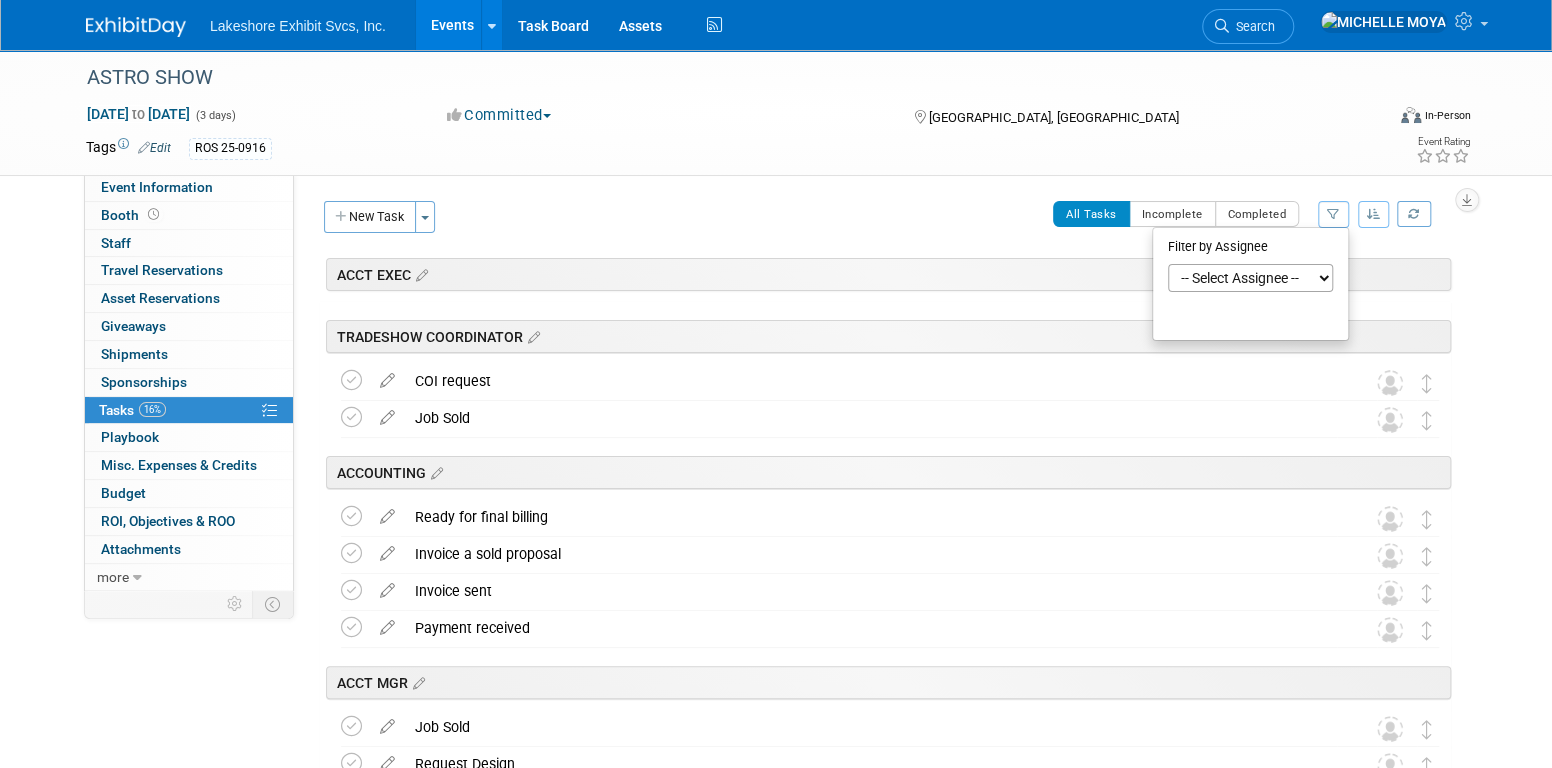 click on "-- Select Assignee --
All unassigned tasks
Assigned to me
Amanda Koss
Dave Desalvo
Debbie Satala
Julie Ratio
Keisha Davis
LAYNE PHILLIPS
MARK FELA
Olivia Satala" at bounding box center [1250, 278] 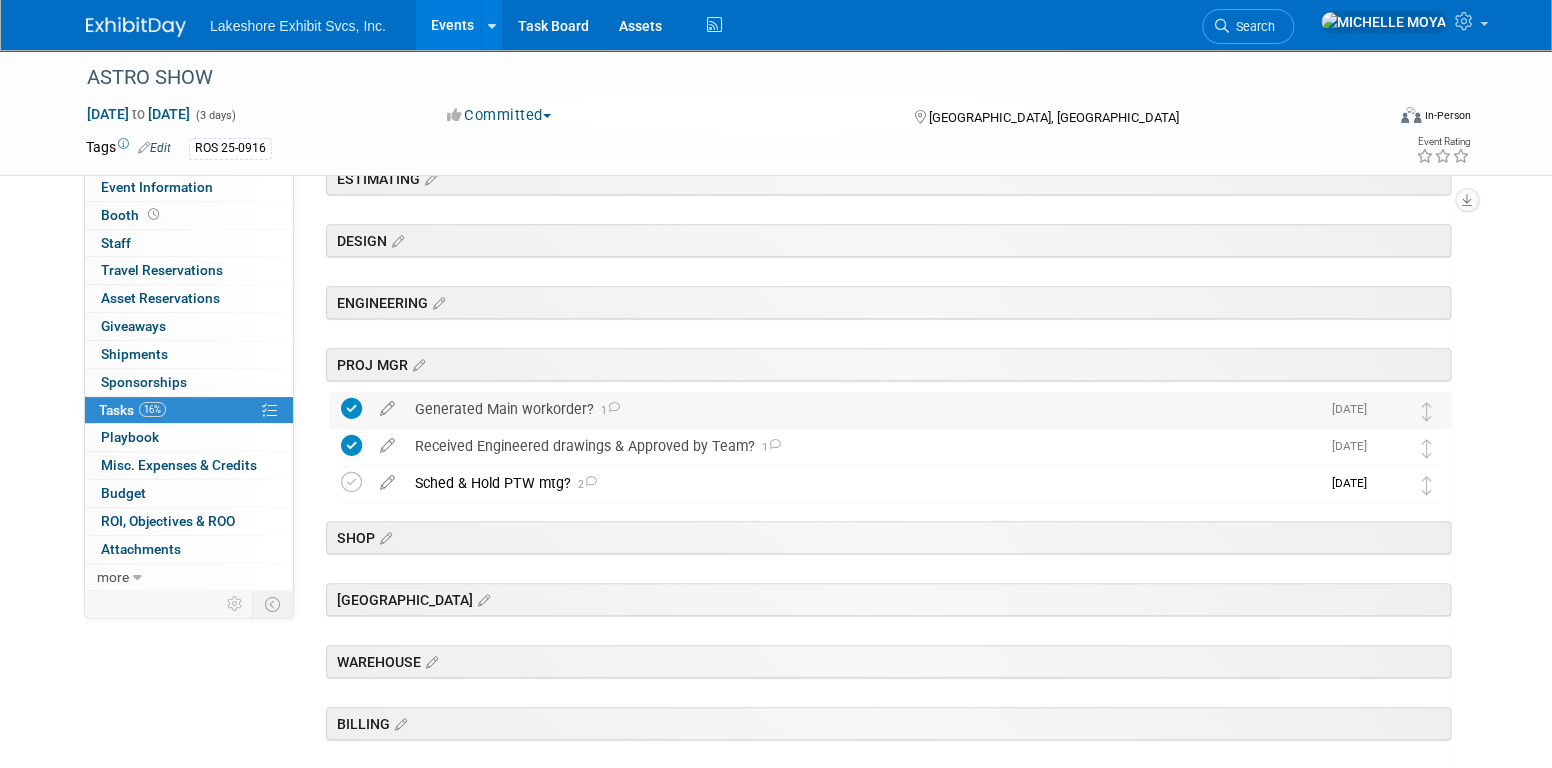 scroll, scrollTop: 309, scrollLeft: 0, axis: vertical 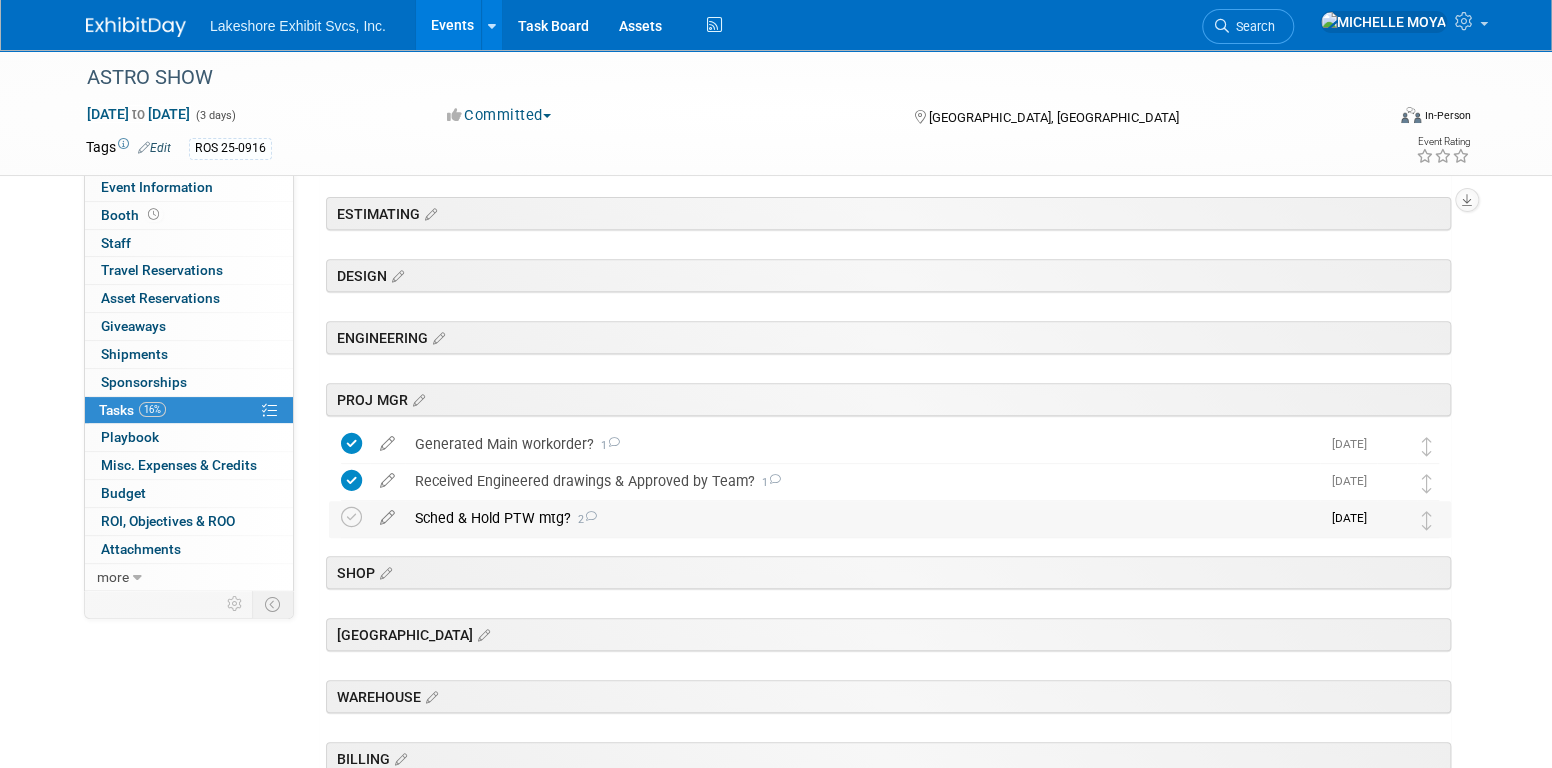 click on "Sched & Hold PTW mtg?
2" at bounding box center [862, 518] 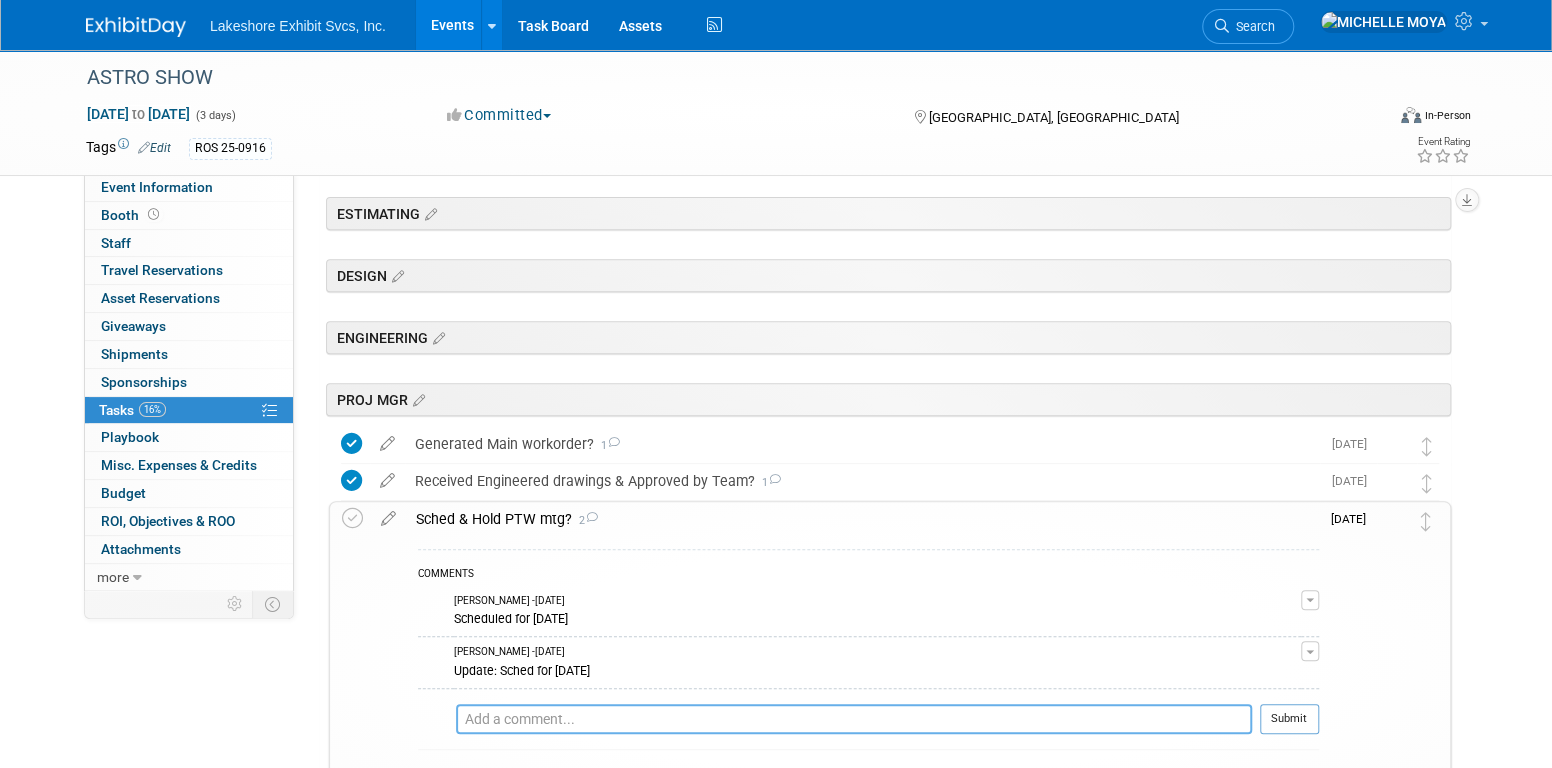click at bounding box center (888, 719) 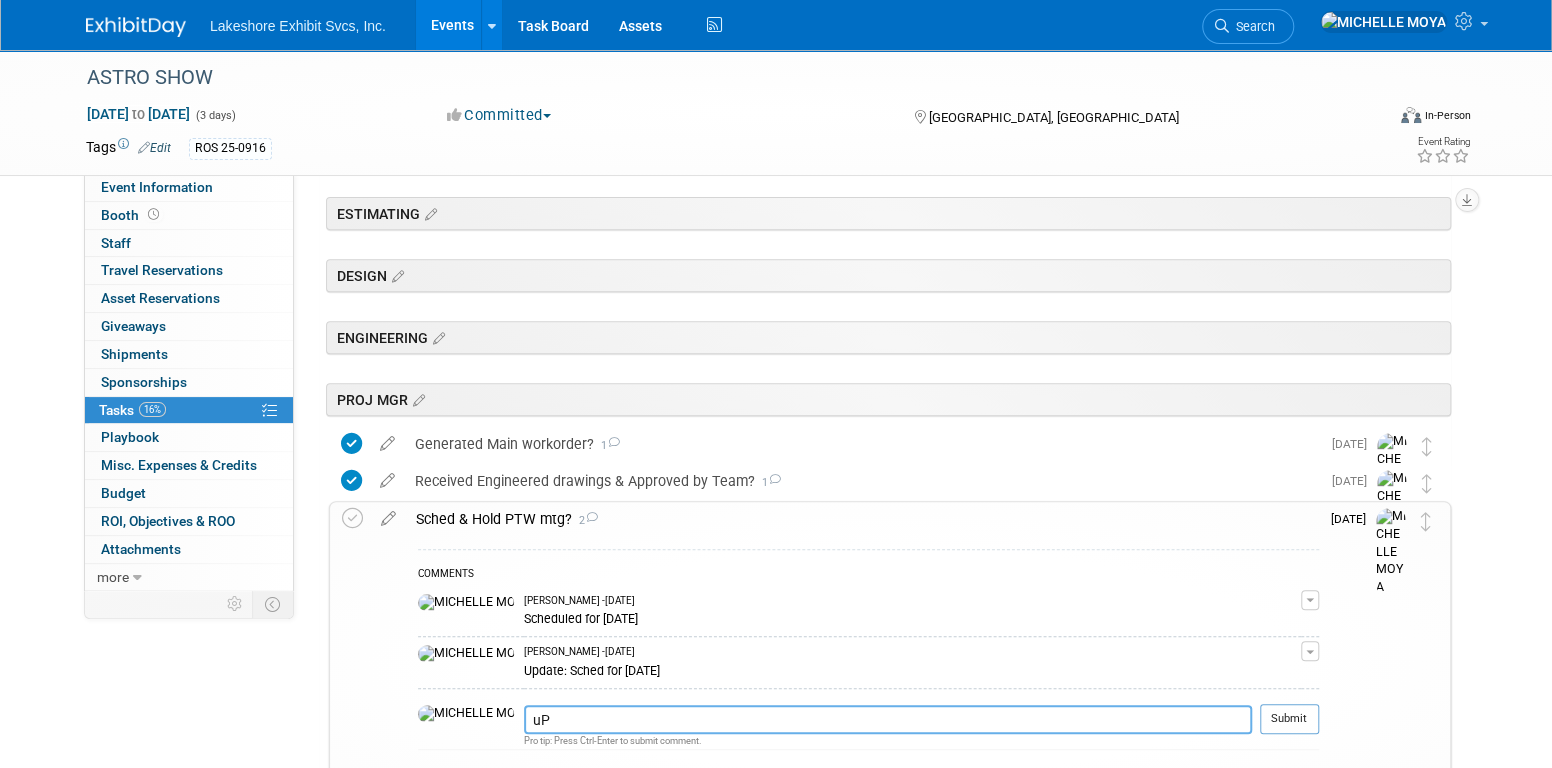type on "u" 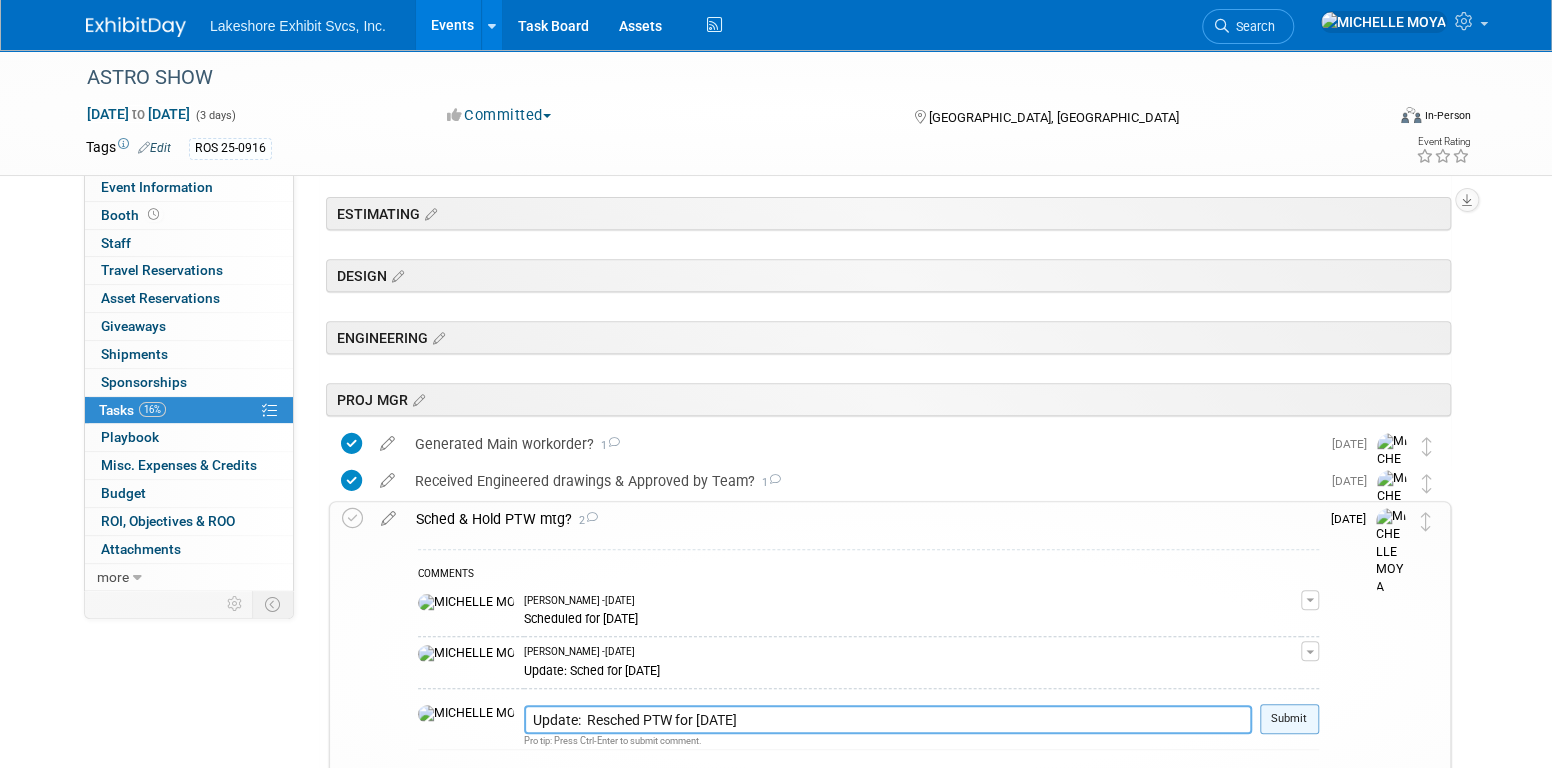 type on "Update:  Resched PTW for Tues. 07.15.25" 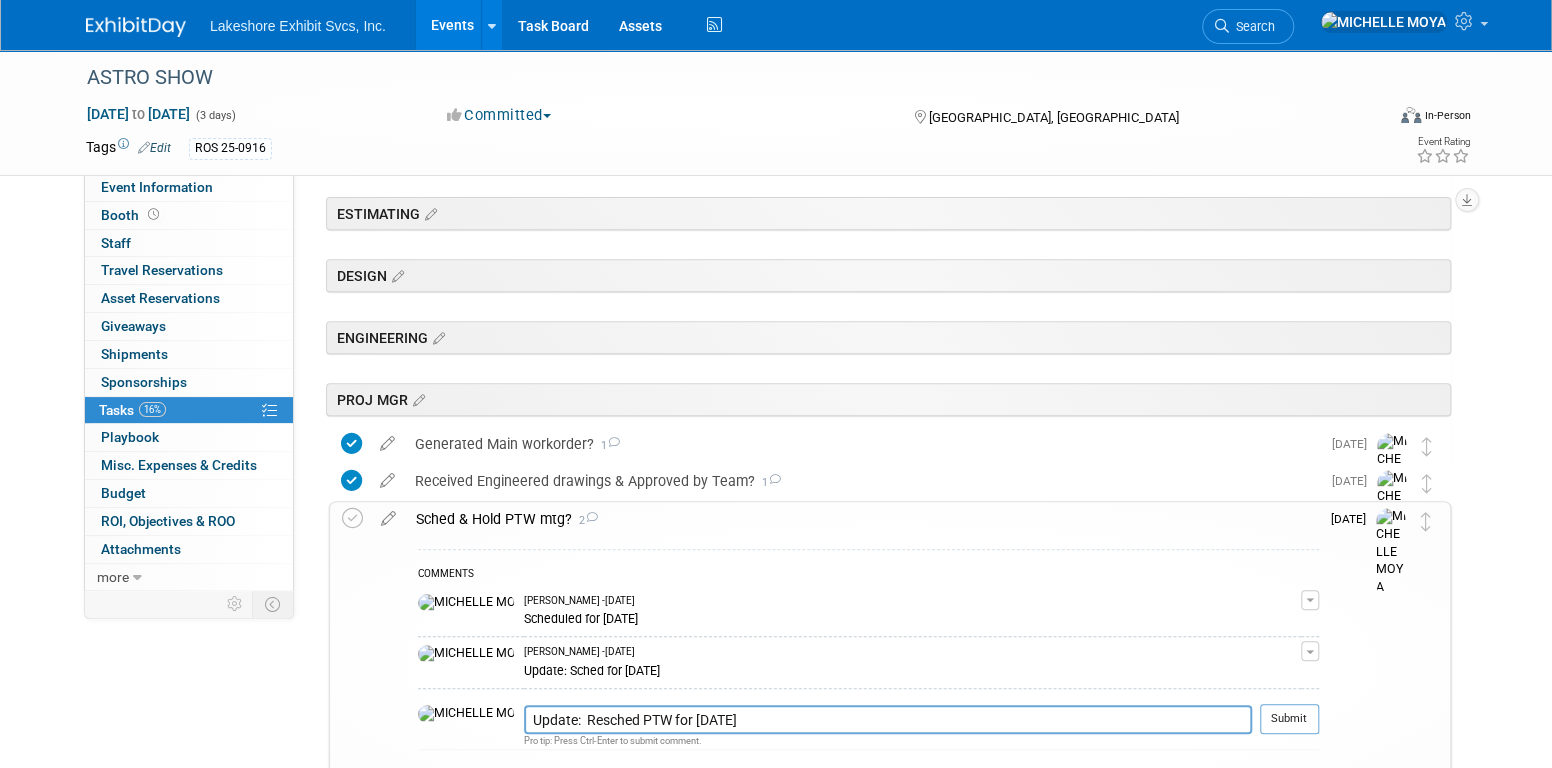 click on "Submit" at bounding box center (1289, 719) 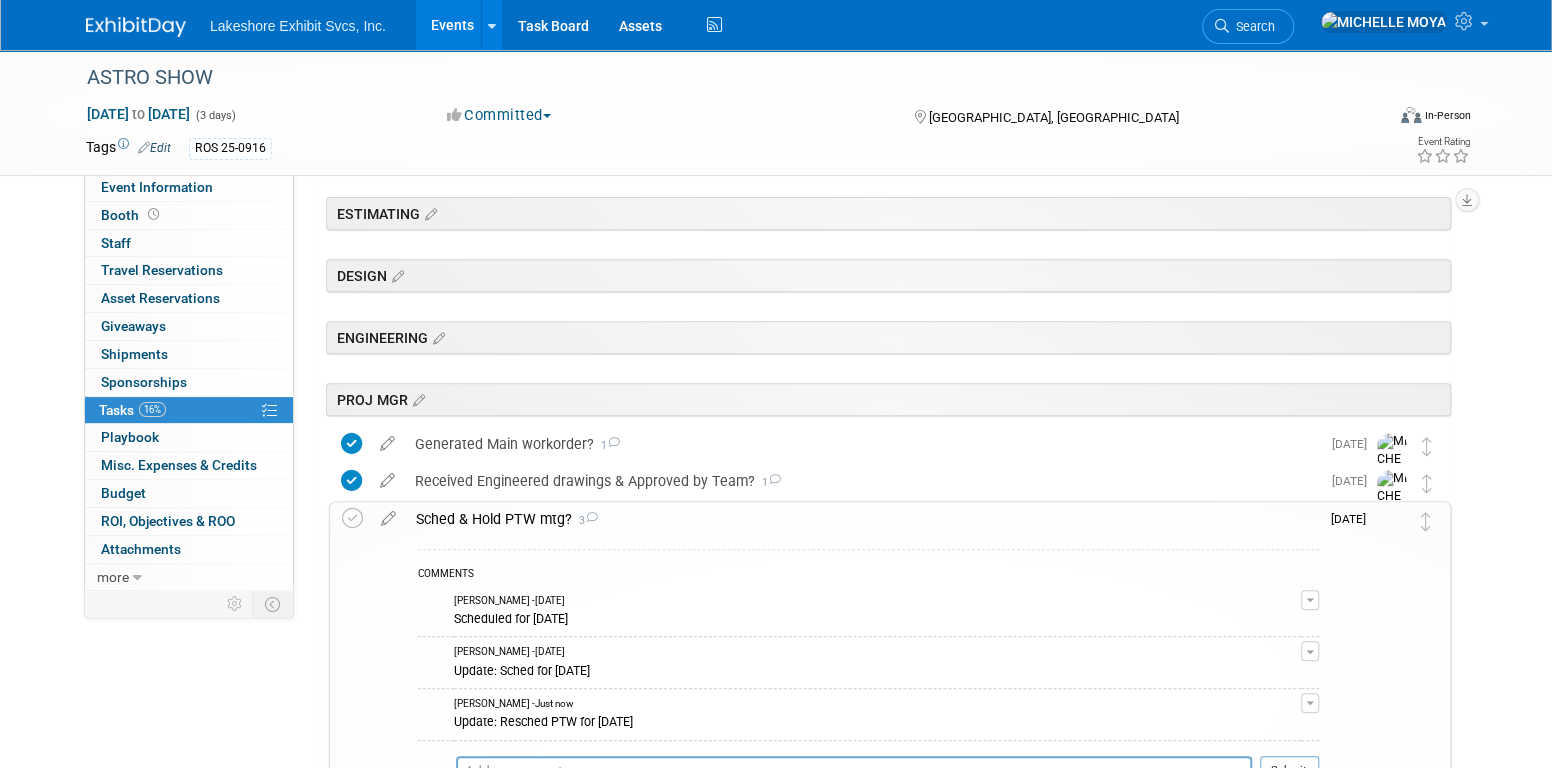 click on "Sched & Hold PTW mtg?
3" at bounding box center [862, 519] 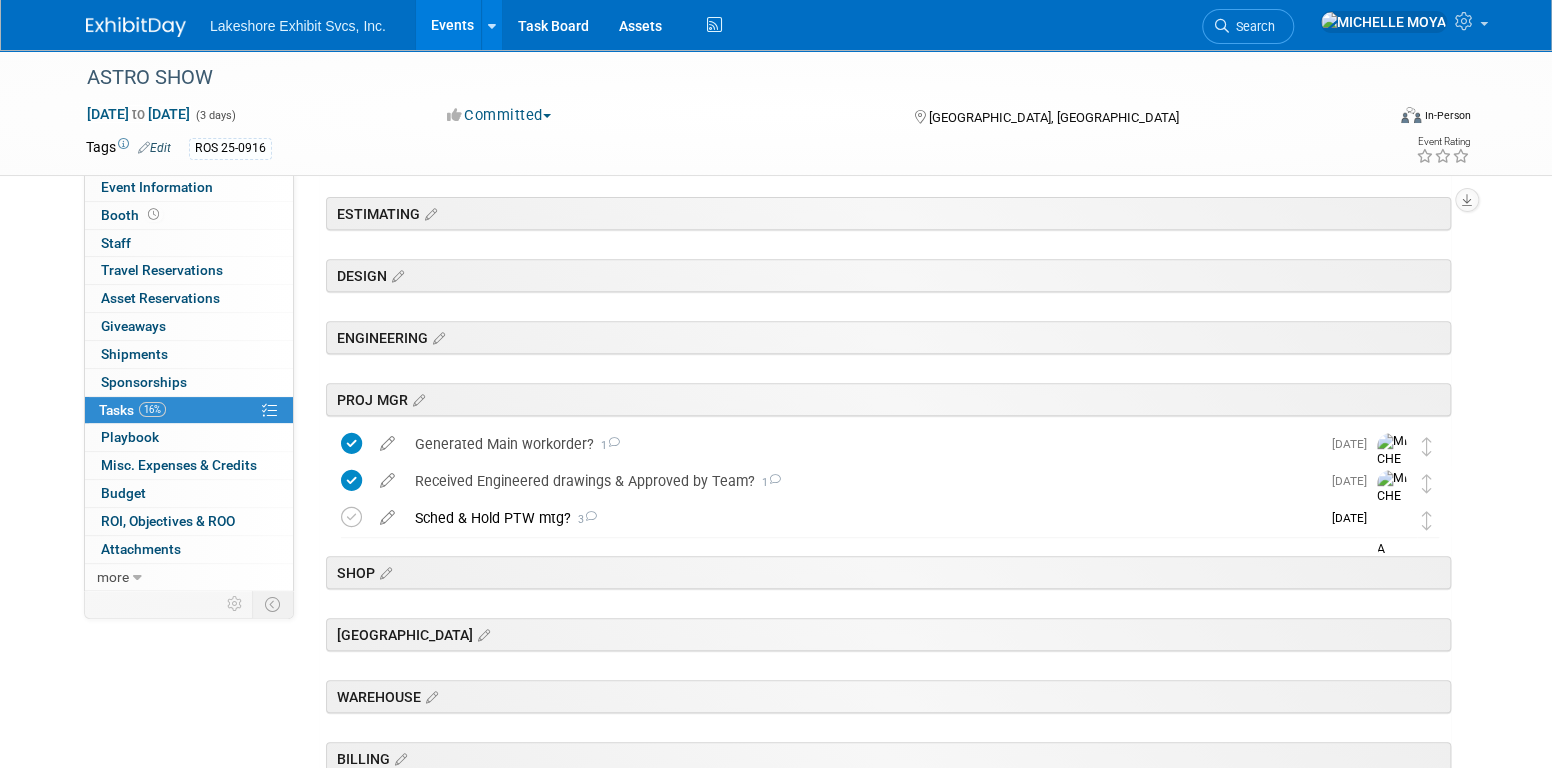 click on "16%
Tasks 16%" at bounding box center (189, 410) 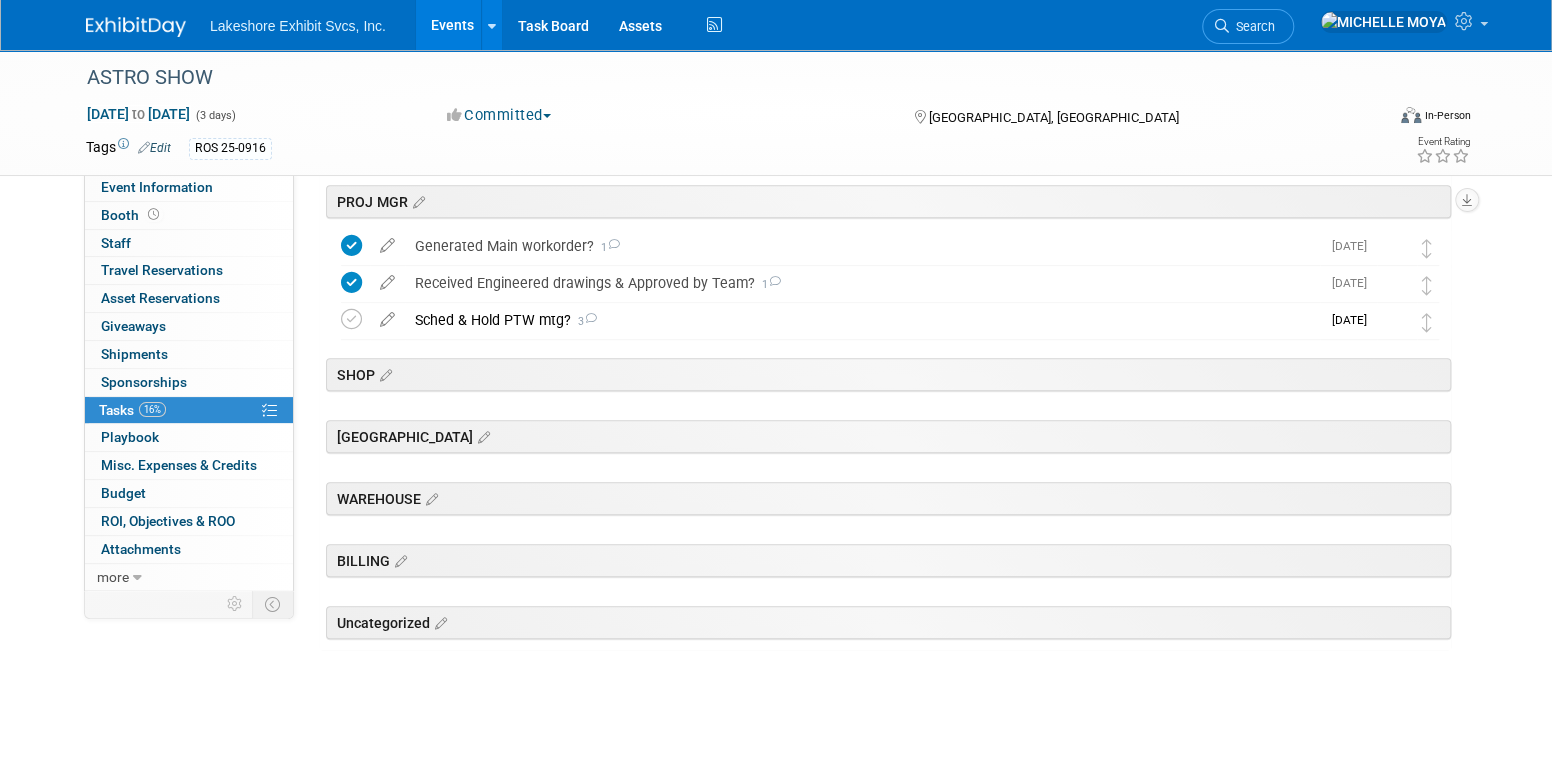 scroll, scrollTop: 509, scrollLeft: 0, axis: vertical 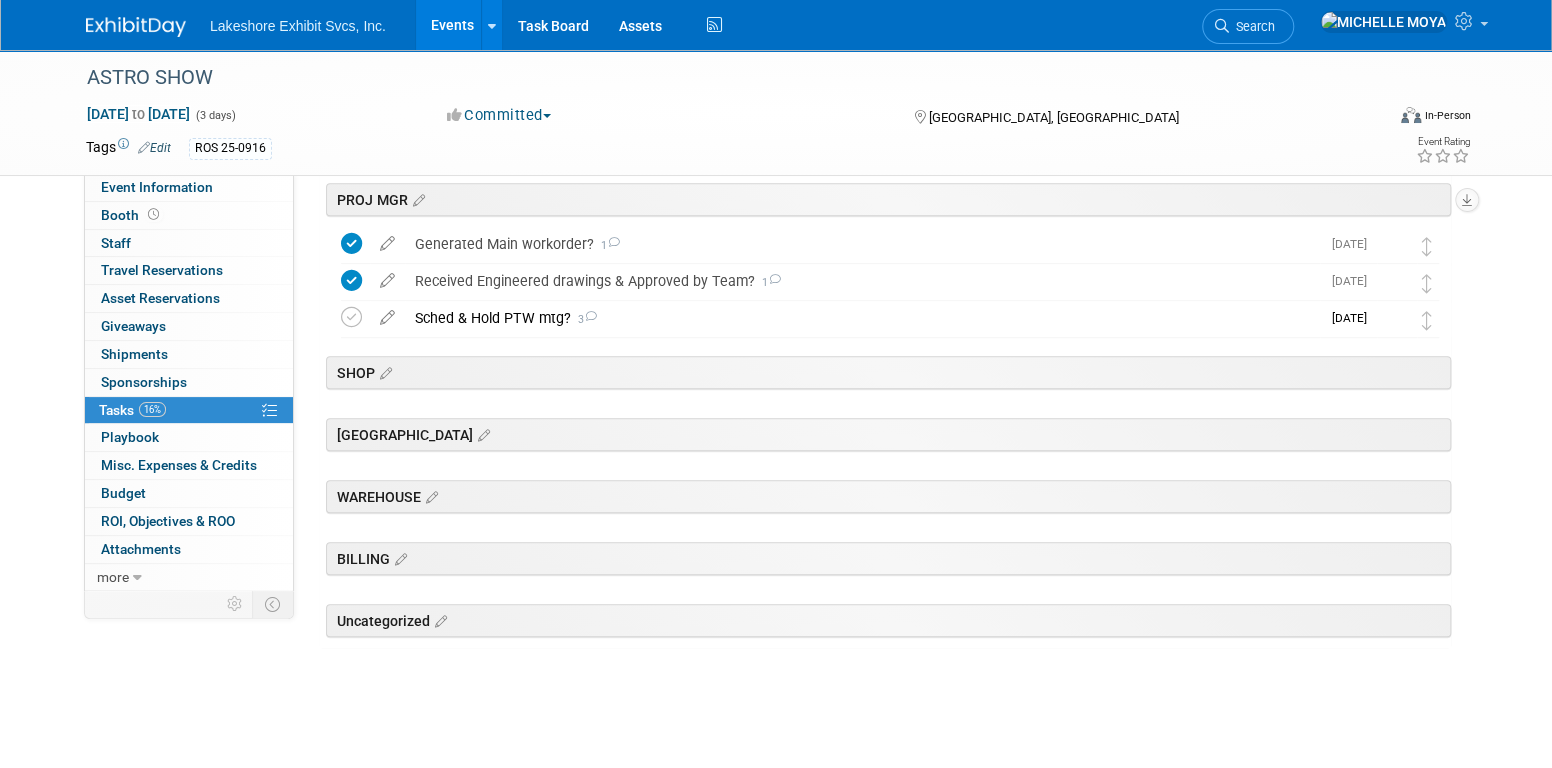 click on "Events" at bounding box center (452, 25) 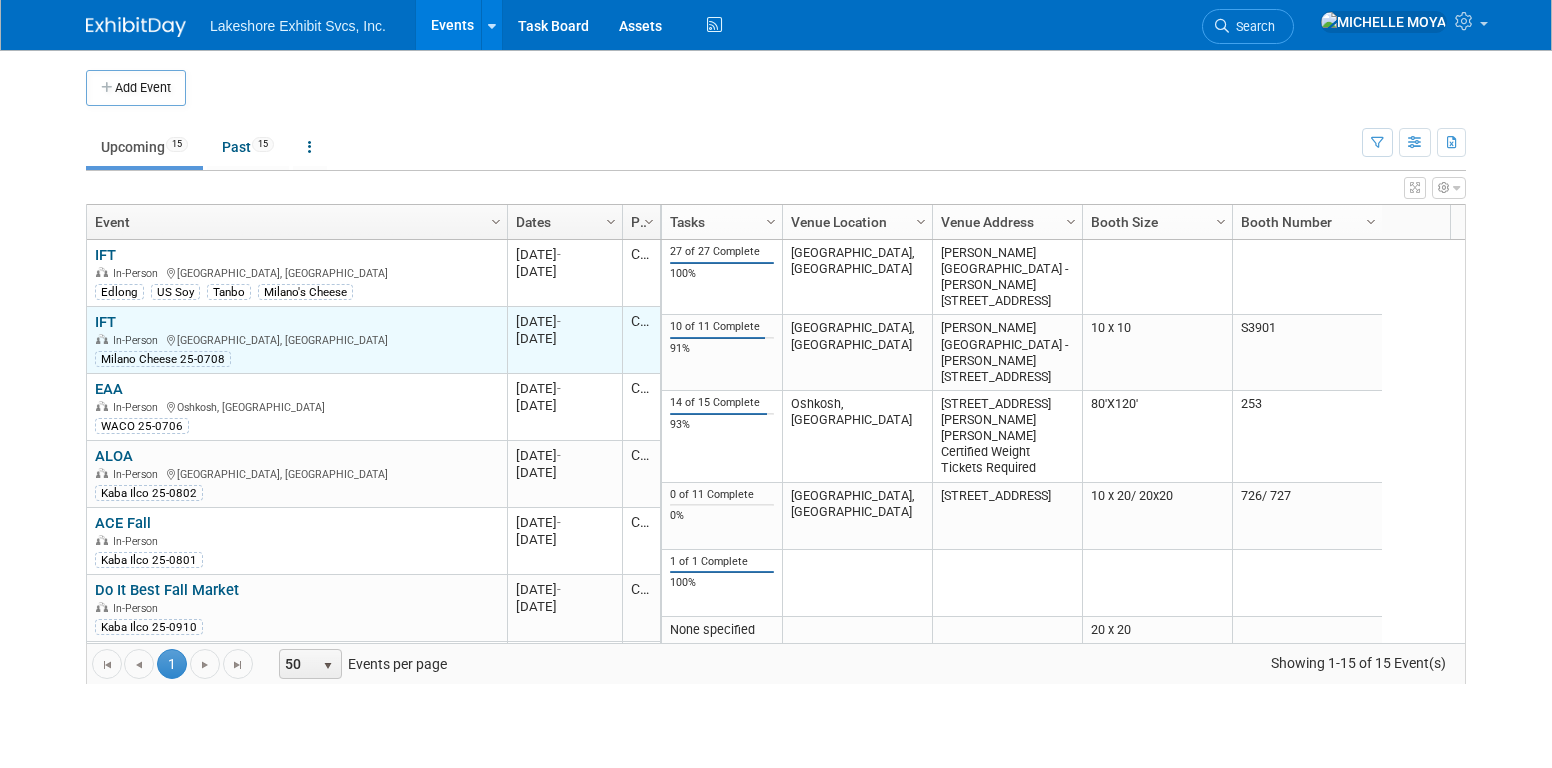 scroll, scrollTop: 0, scrollLeft: 0, axis: both 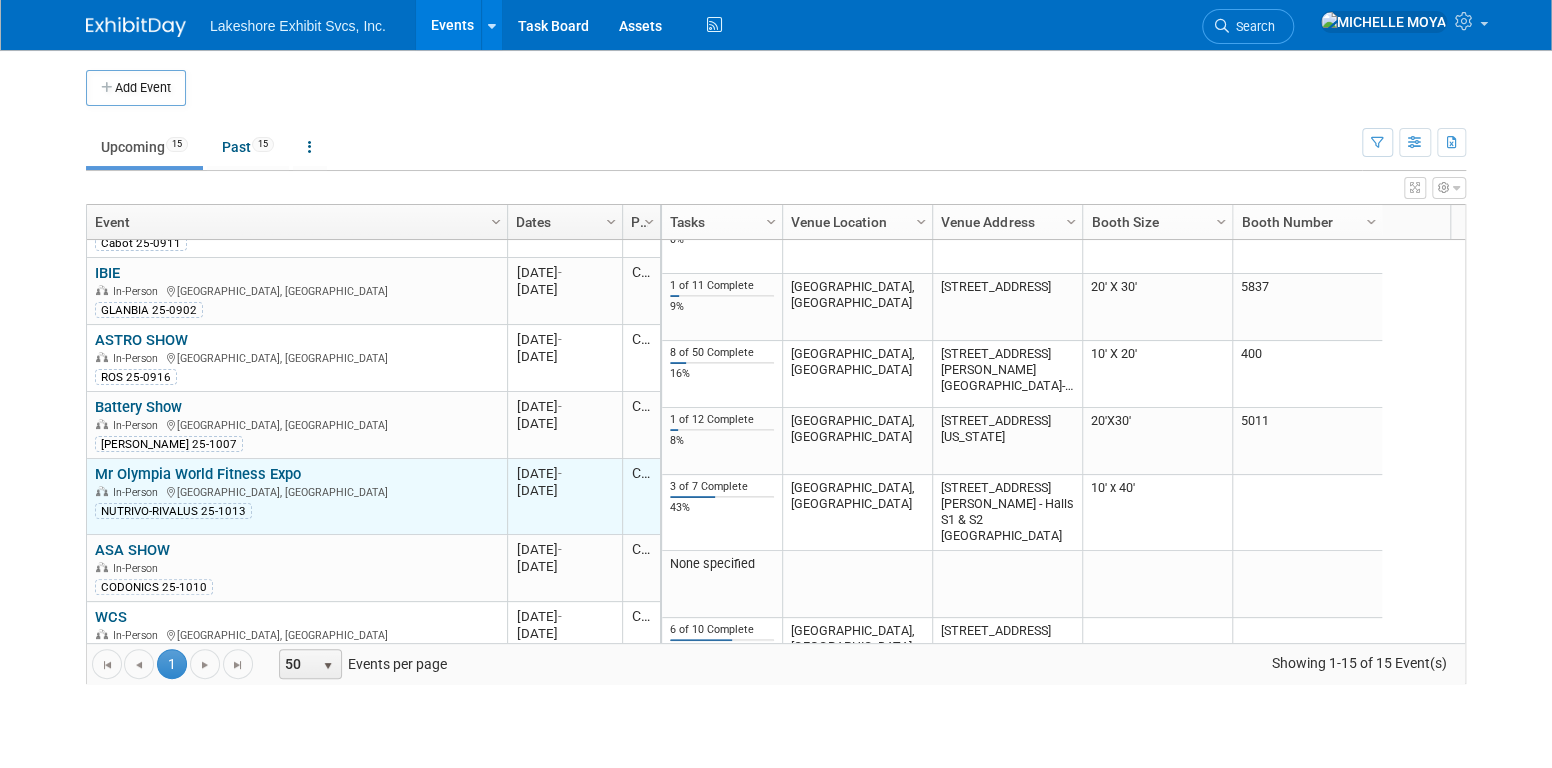 click on "Mr Olympia World Fitness Expo" at bounding box center (198, 474) 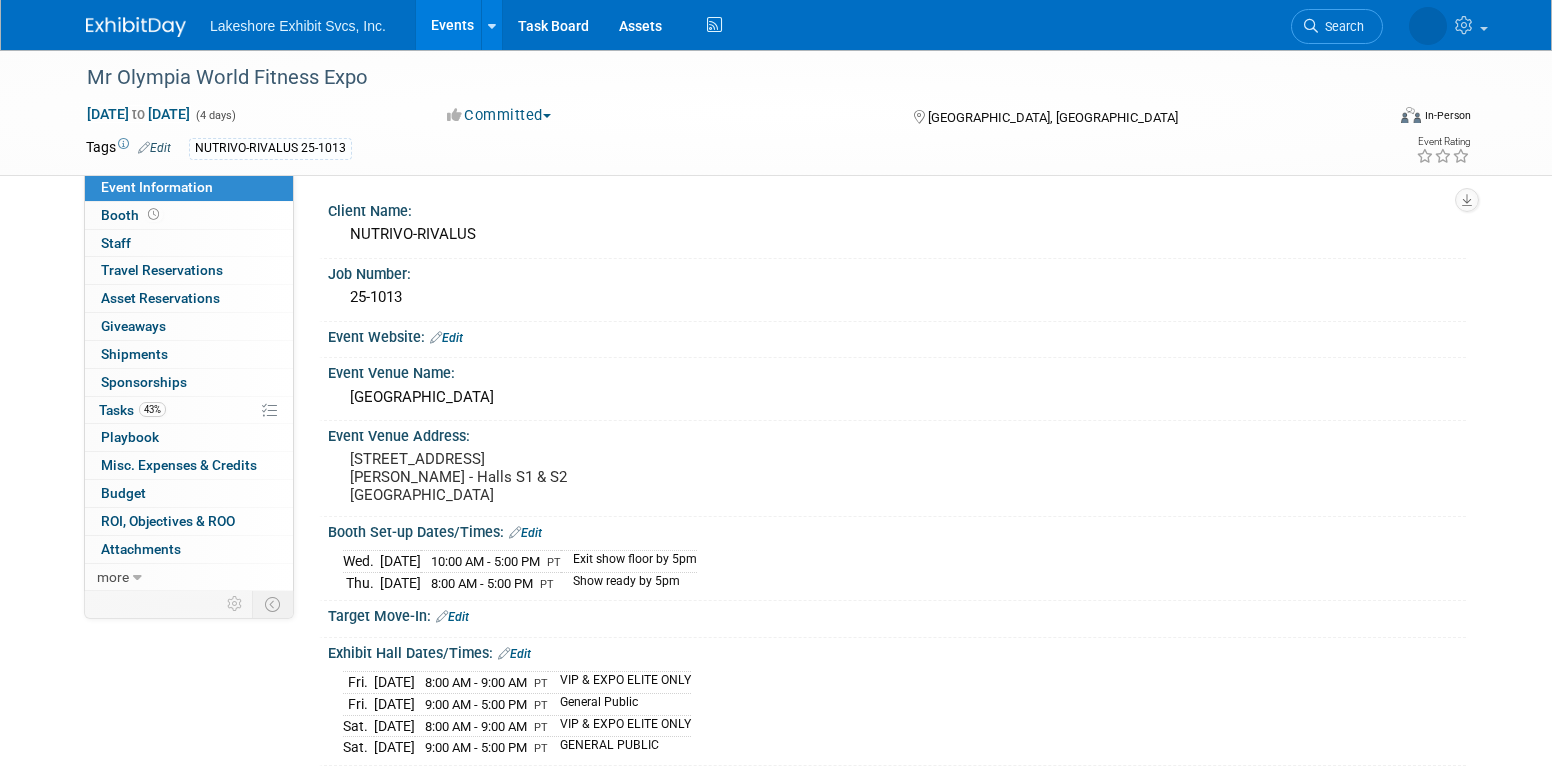 scroll, scrollTop: 0, scrollLeft: 0, axis: both 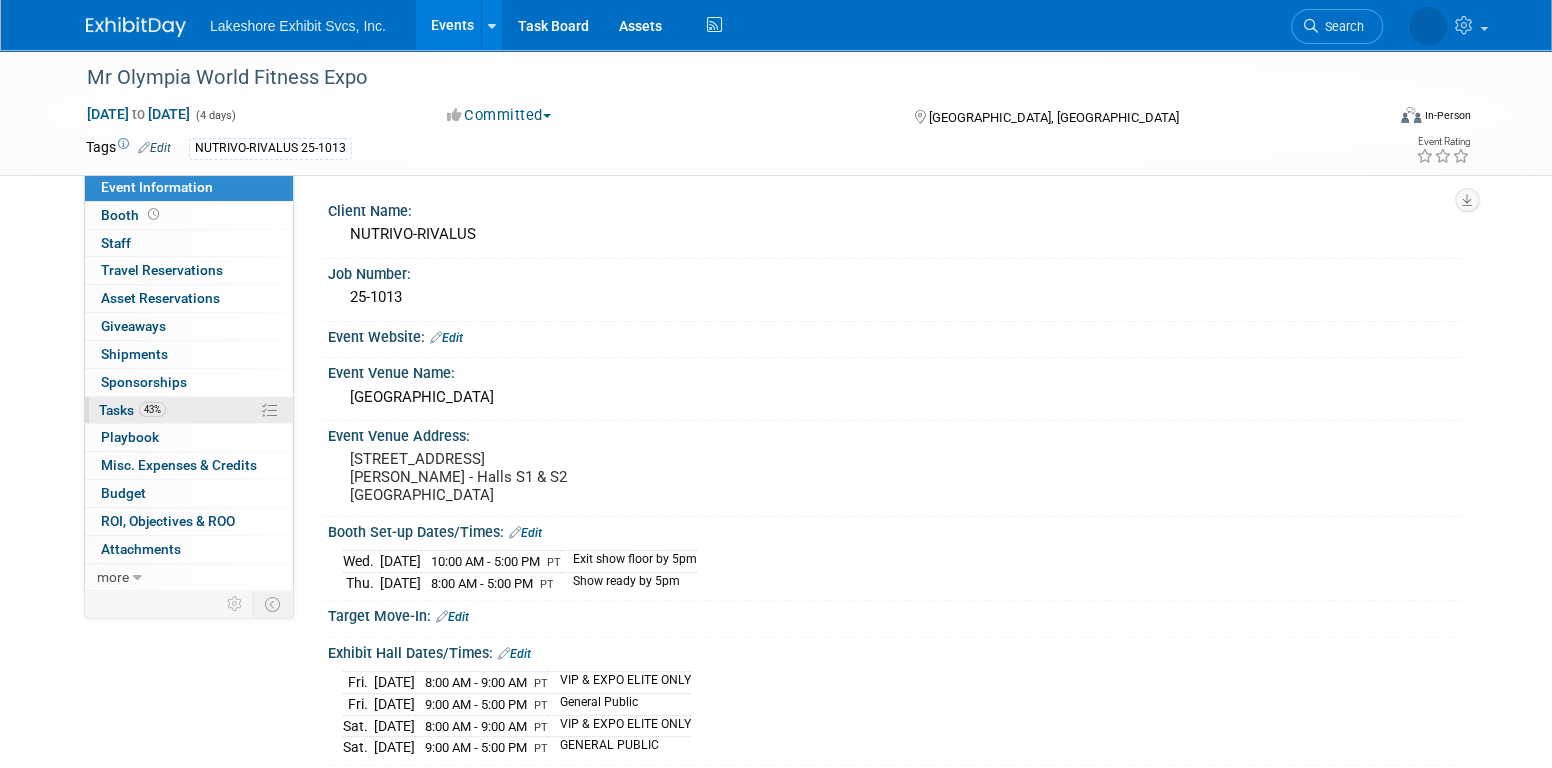 click on "43%
Tasks 43%" at bounding box center [189, 410] 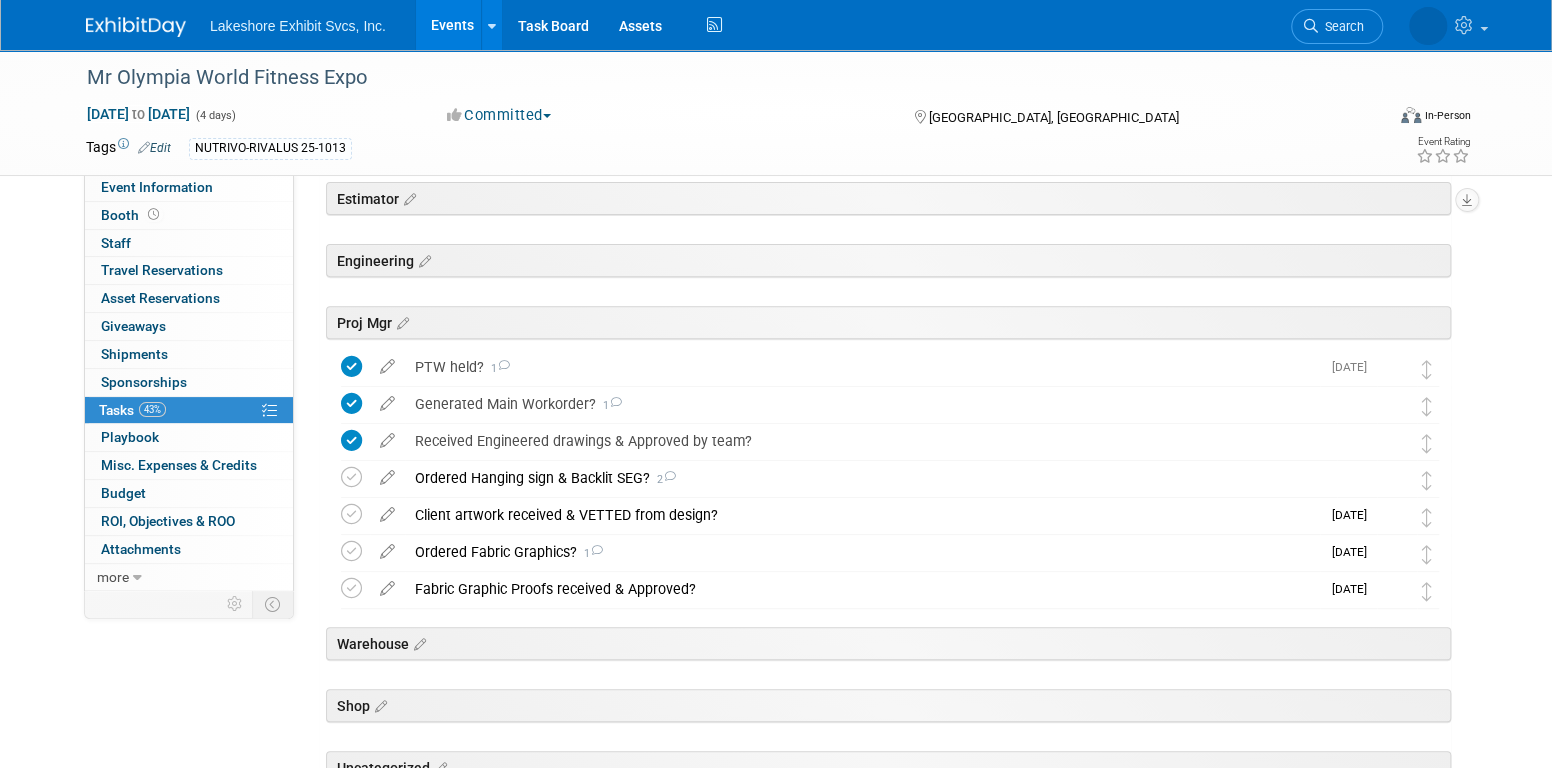 scroll, scrollTop: 300, scrollLeft: 0, axis: vertical 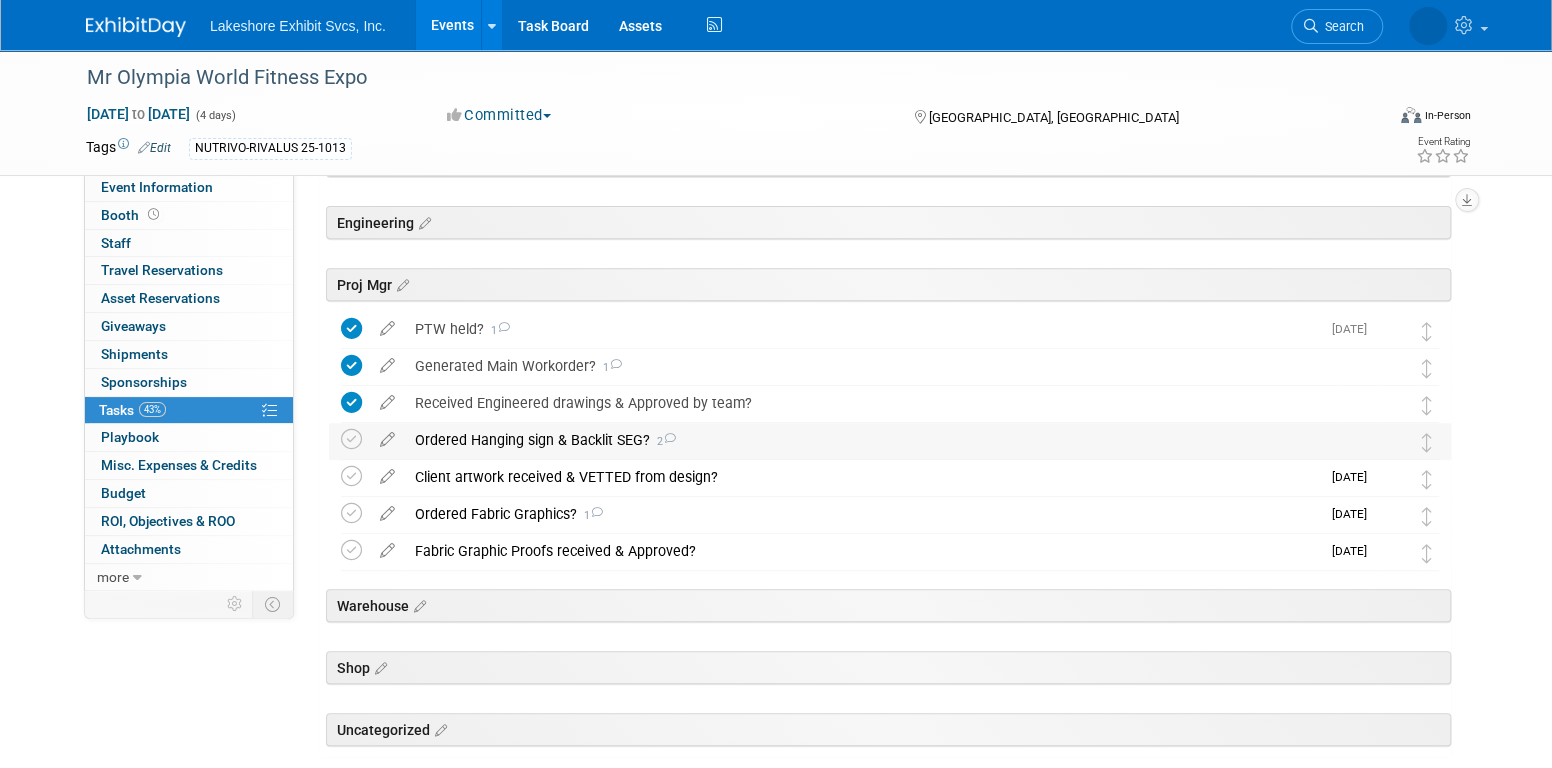 click on "Ordered Hanging sign & Backlit SEG?
2" at bounding box center (871, 440) 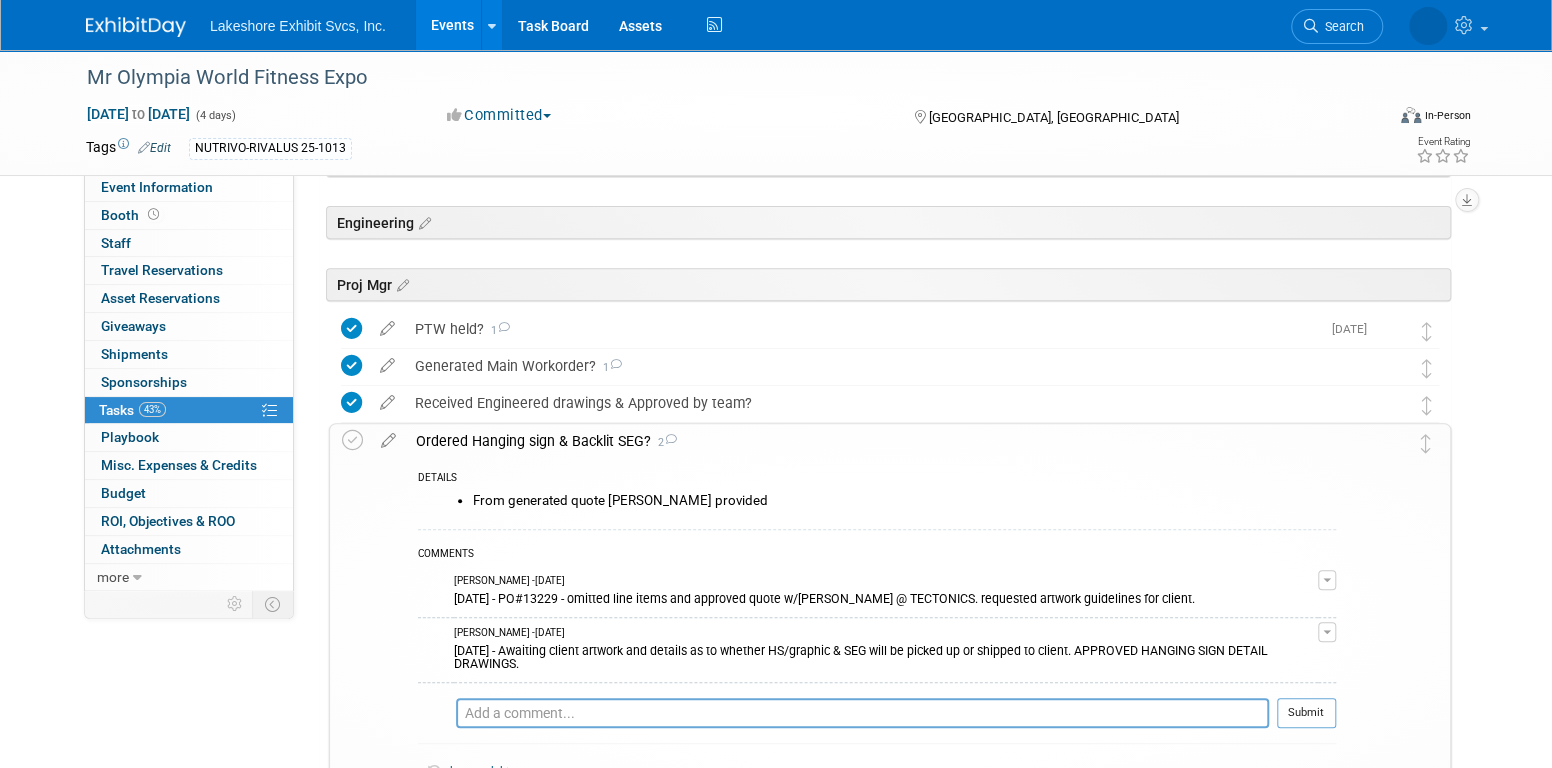 click on "Ordered Hanging sign & Backlit SEG?
2" at bounding box center (871, 441) 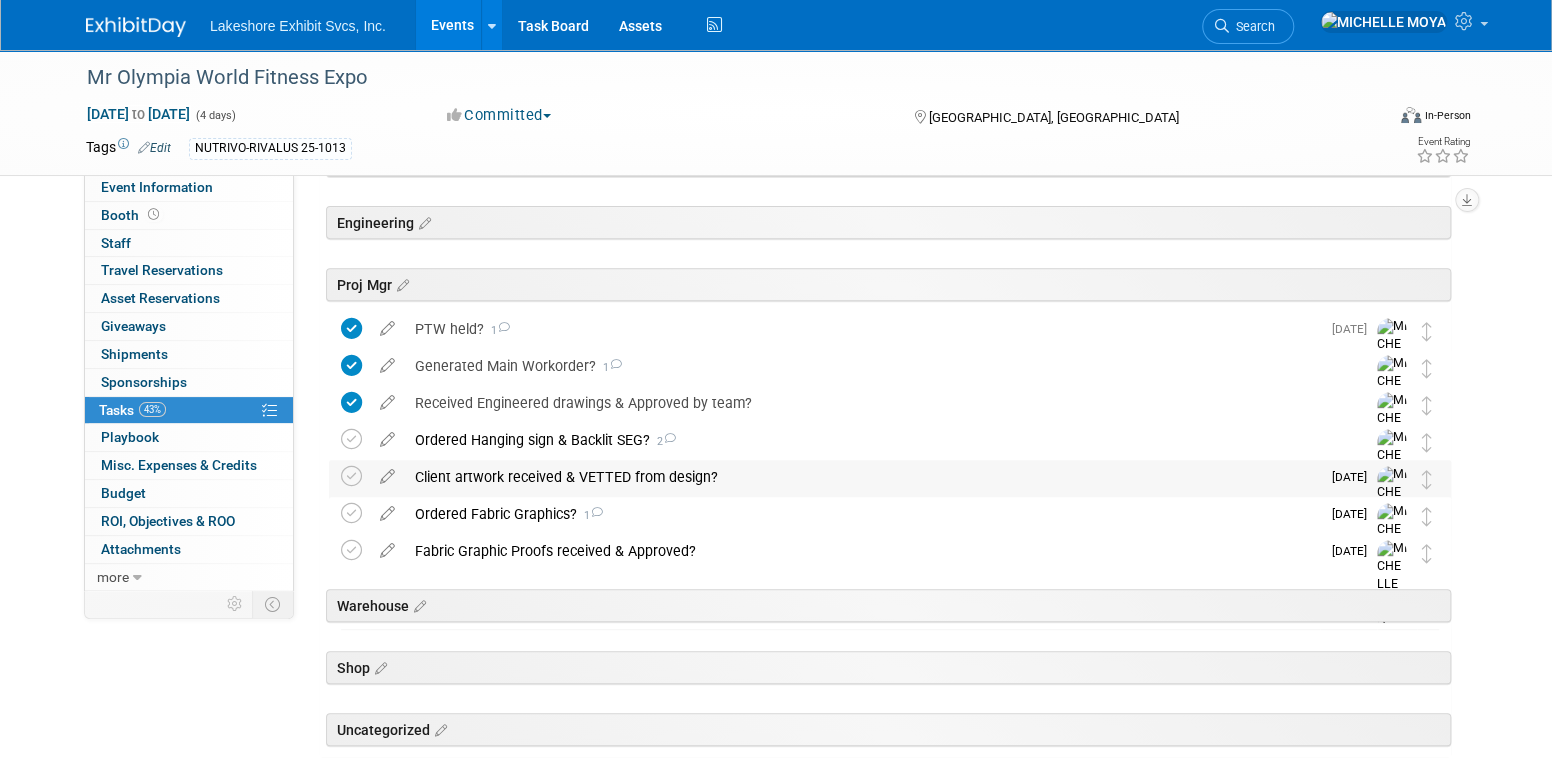 click on "Client artwork received & VETTED from design?" at bounding box center [862, 477] 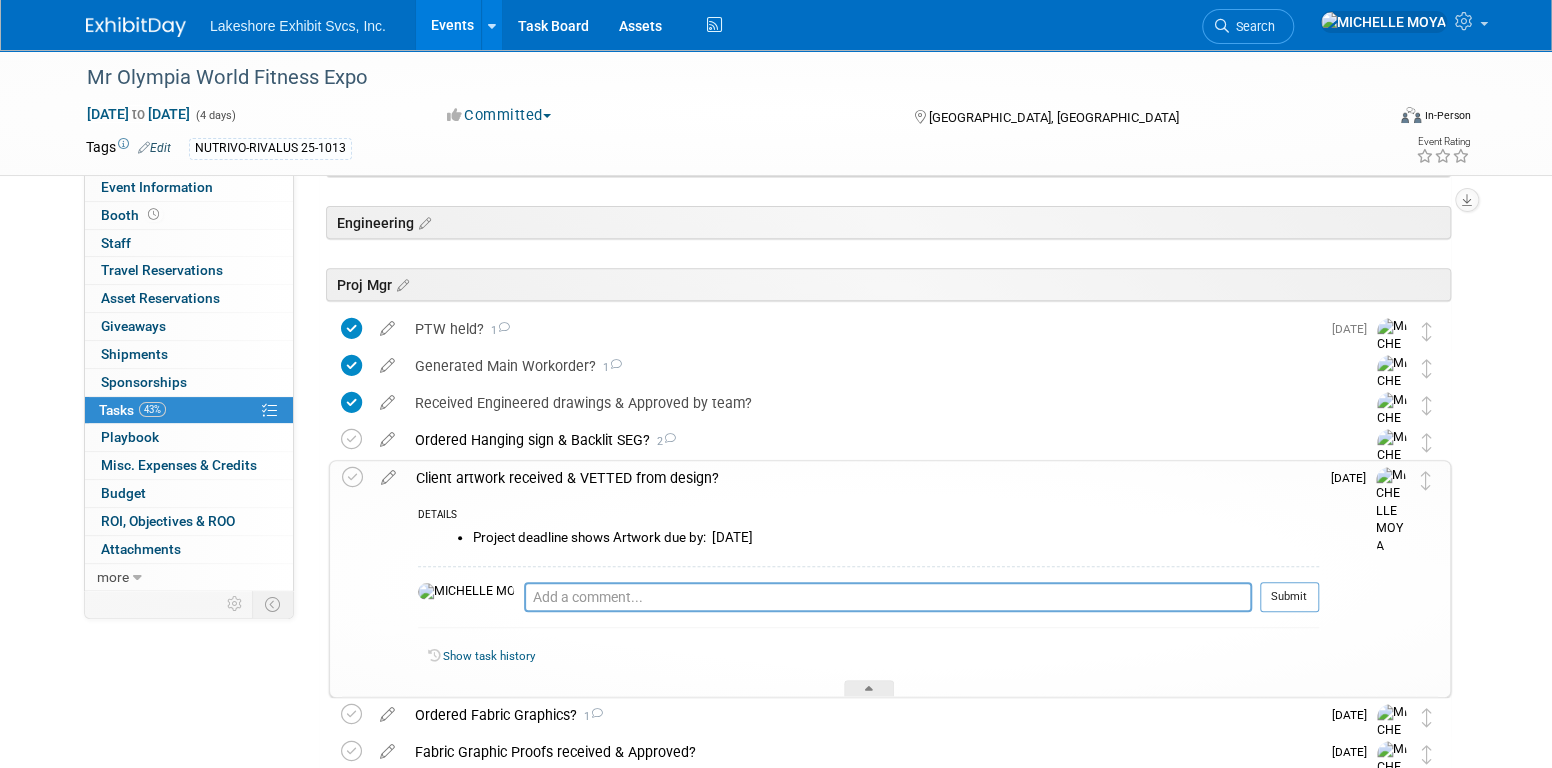click on "Client artwork received & VETTED from design?" at bounding box center (862, 478) 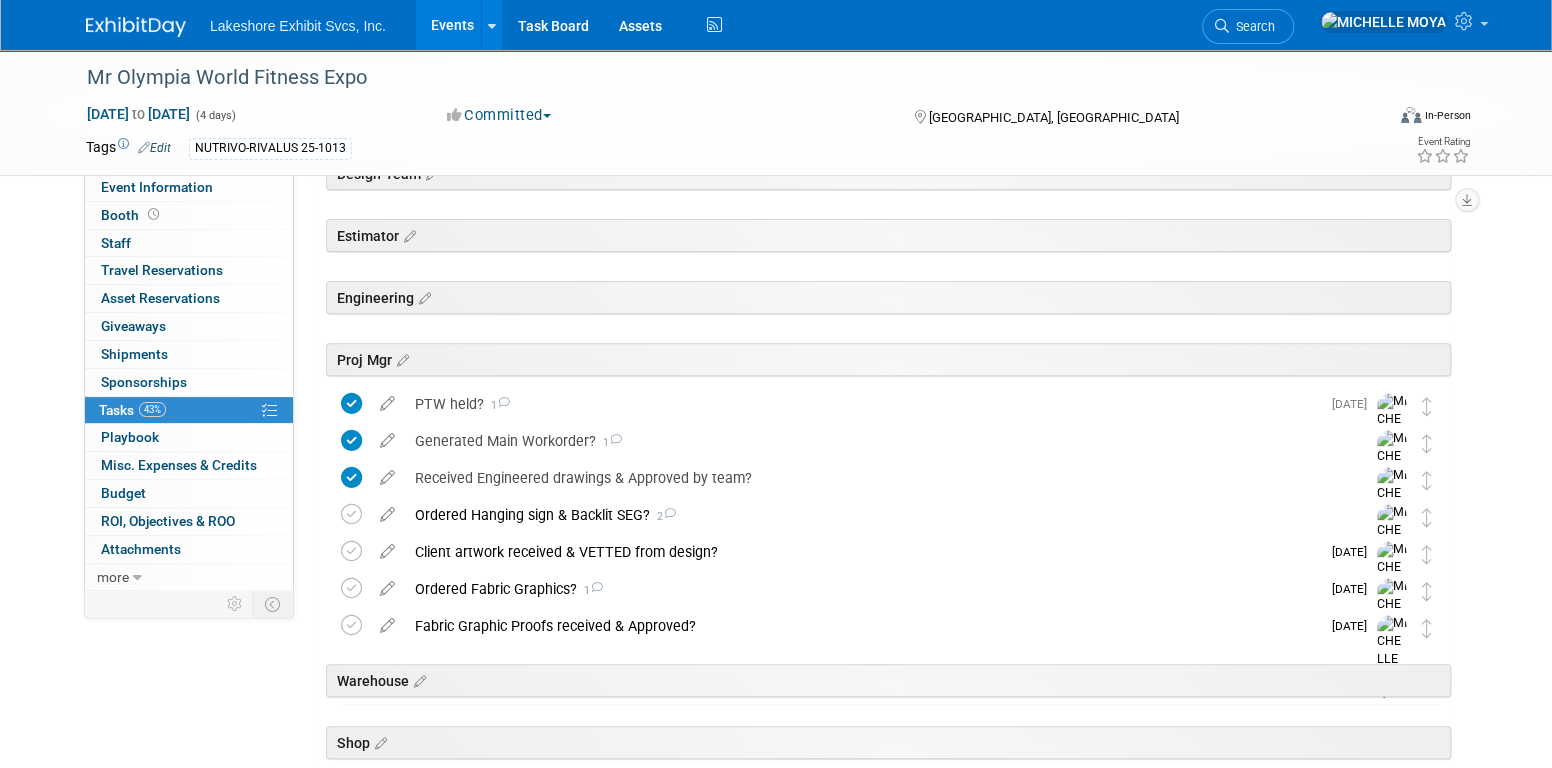 scroll, scrollTop: 409, scrollLeft: 0, axis: vertical 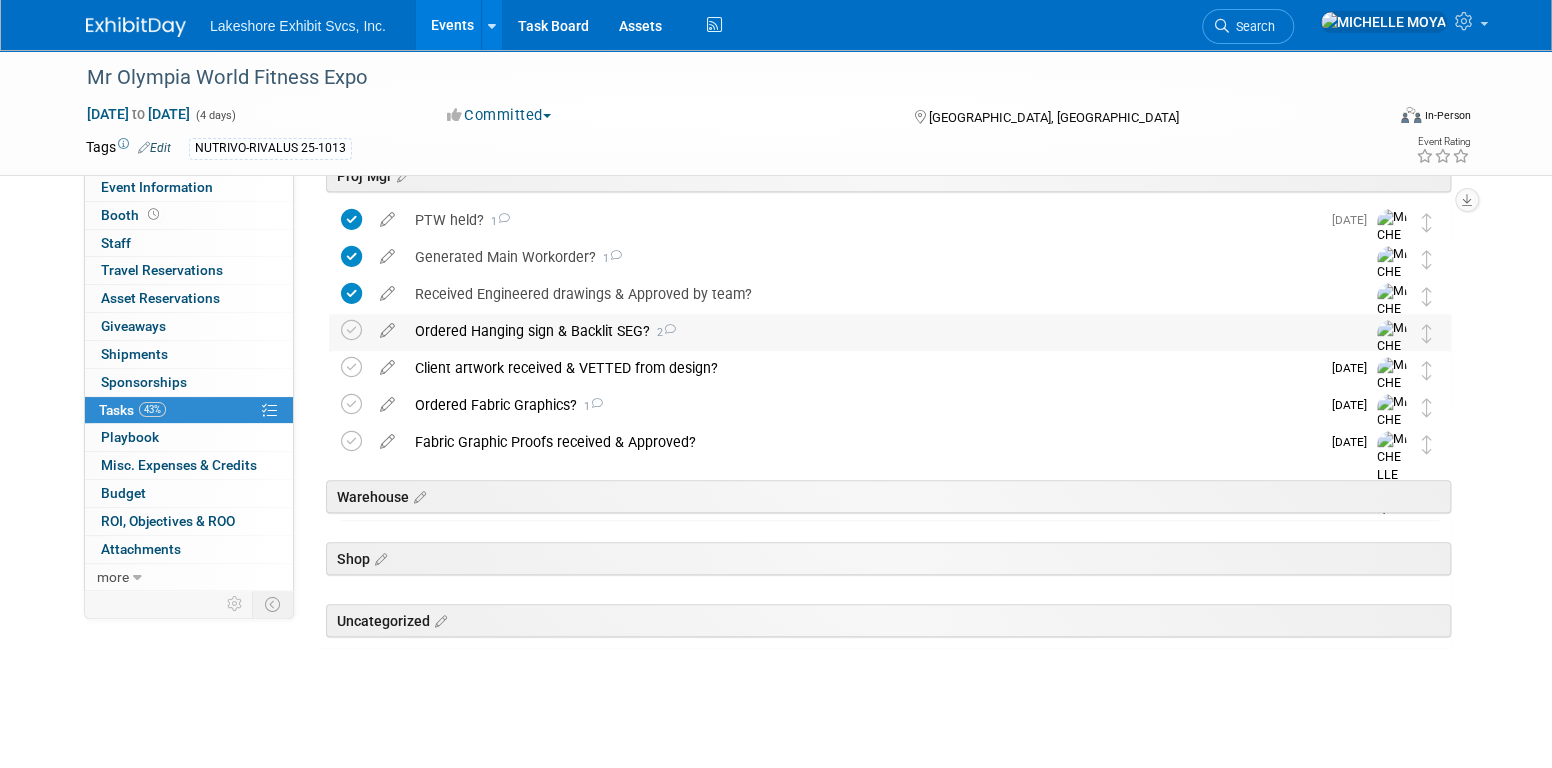 click on "Ordered Hanging sign & Backlit SEG?
2" at bounding box center (871, 331) 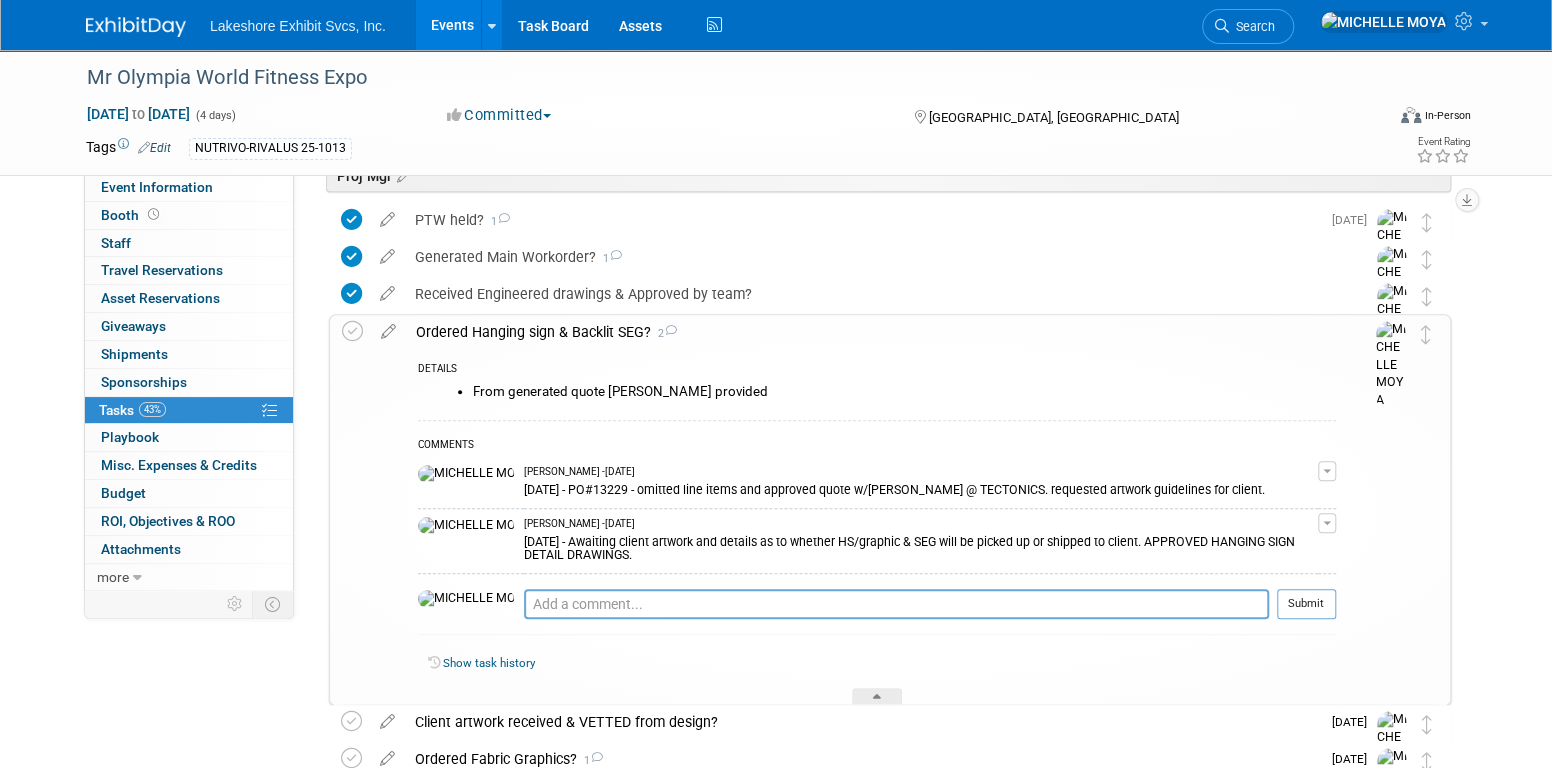 click on "Ordered Hanging sign & Backlit SEG?
2" at bounding box center [871, 332] 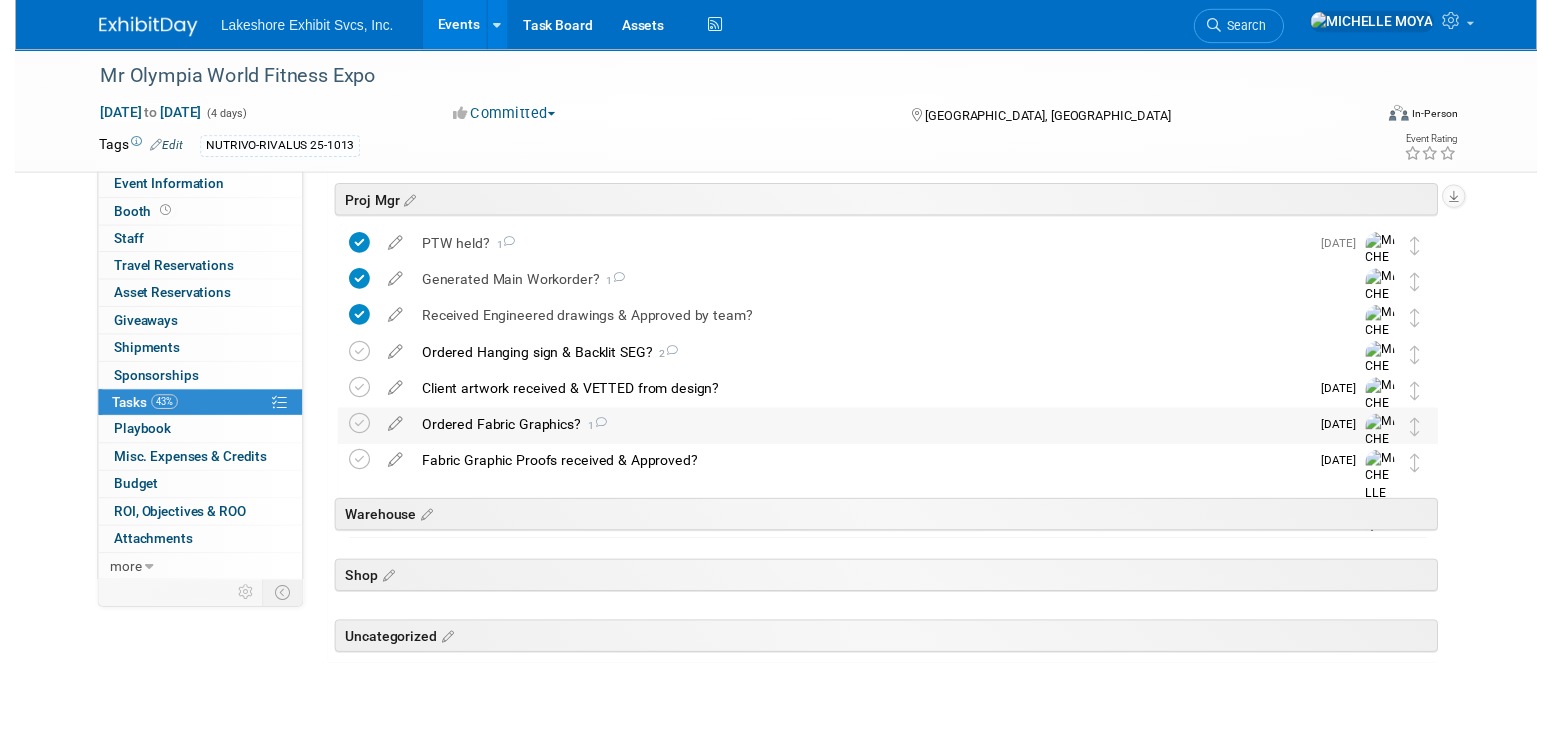 scroll, scrollTop: 309, scrollLeft: 0, axis: vertical 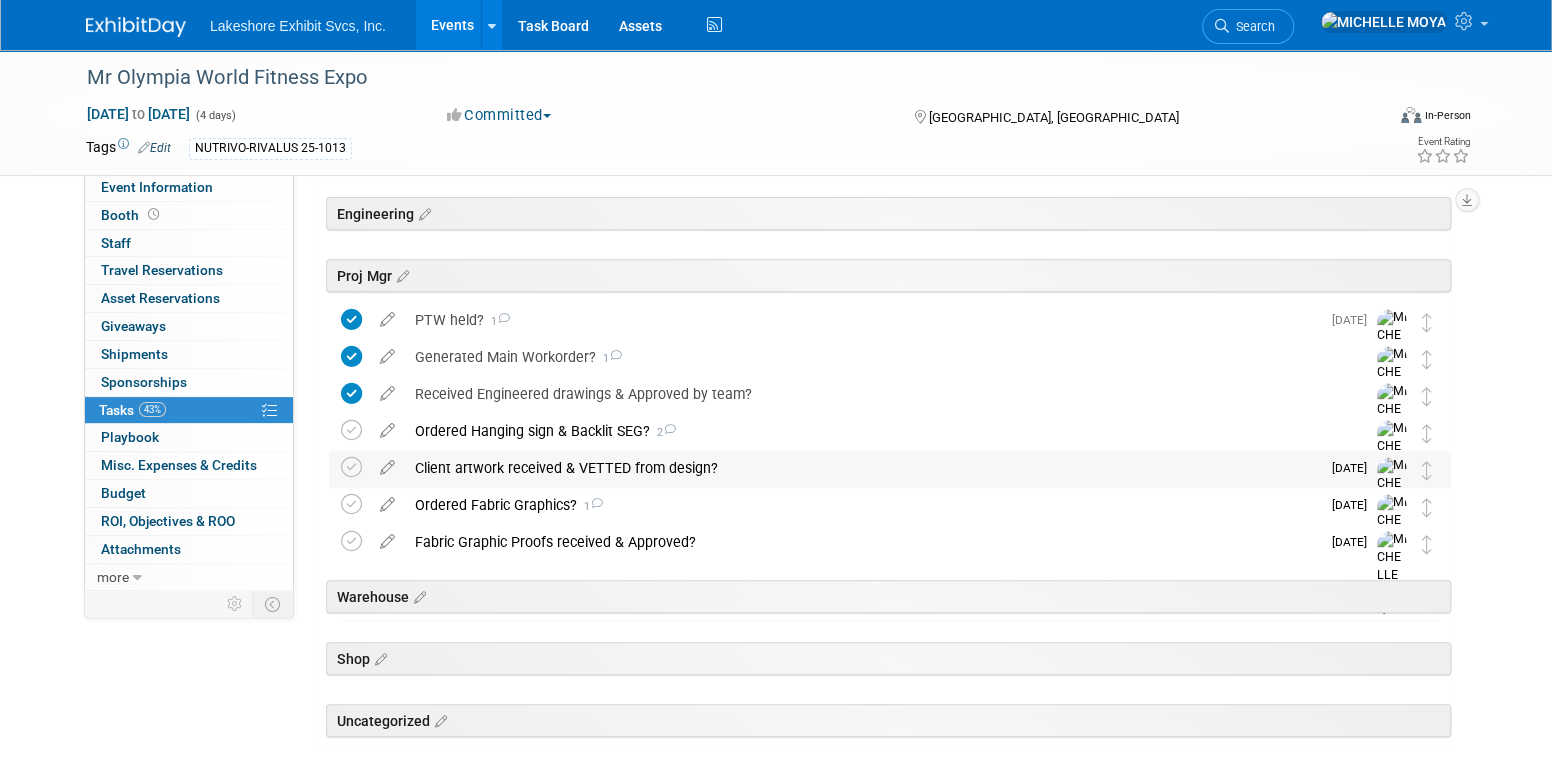 click on "Client artwork received & VETTED from design?" at bounding box center [862, 468] 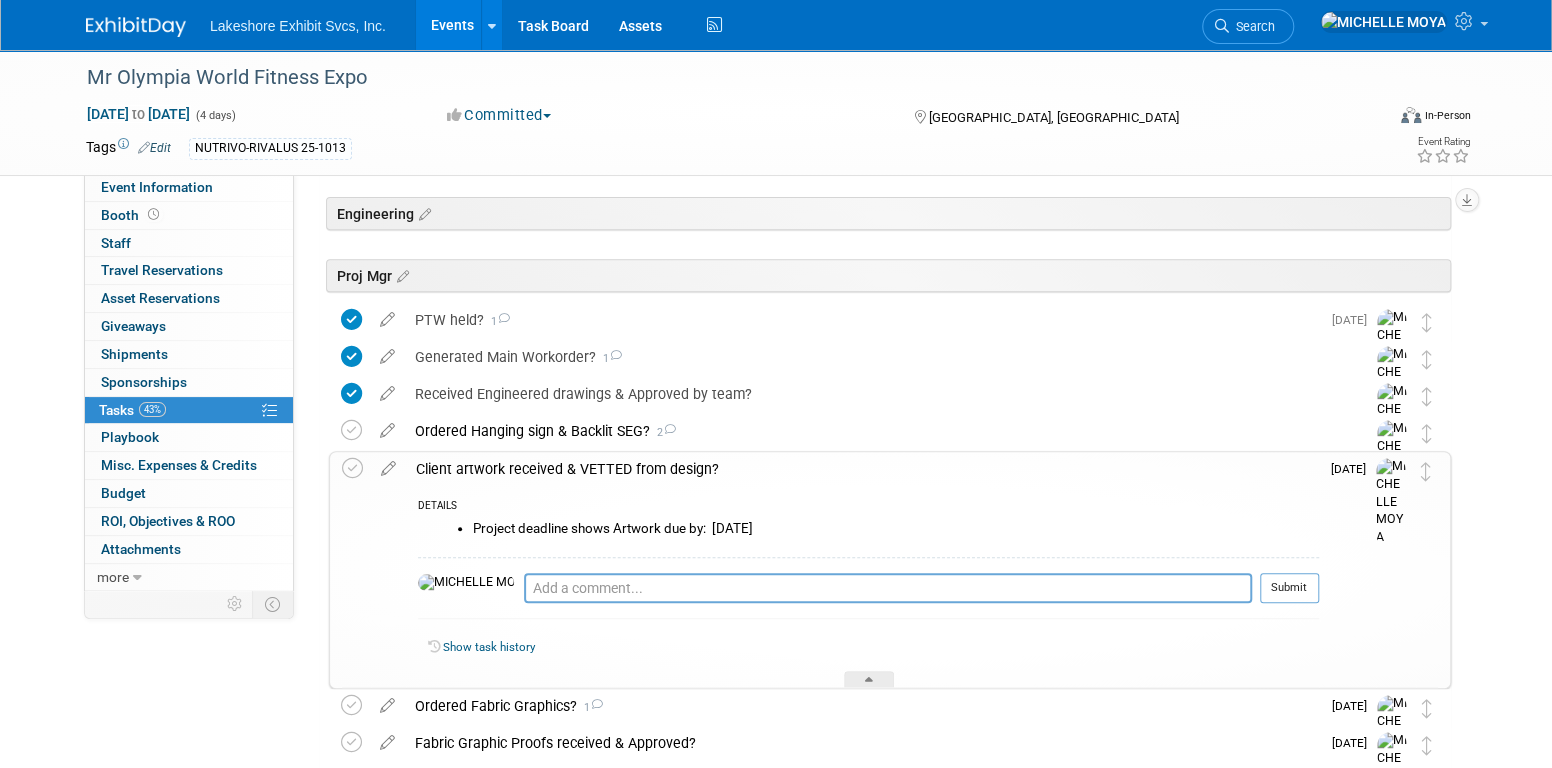 click on "Client artwork received & VETTED from design?" at bounding box center [862, 469] 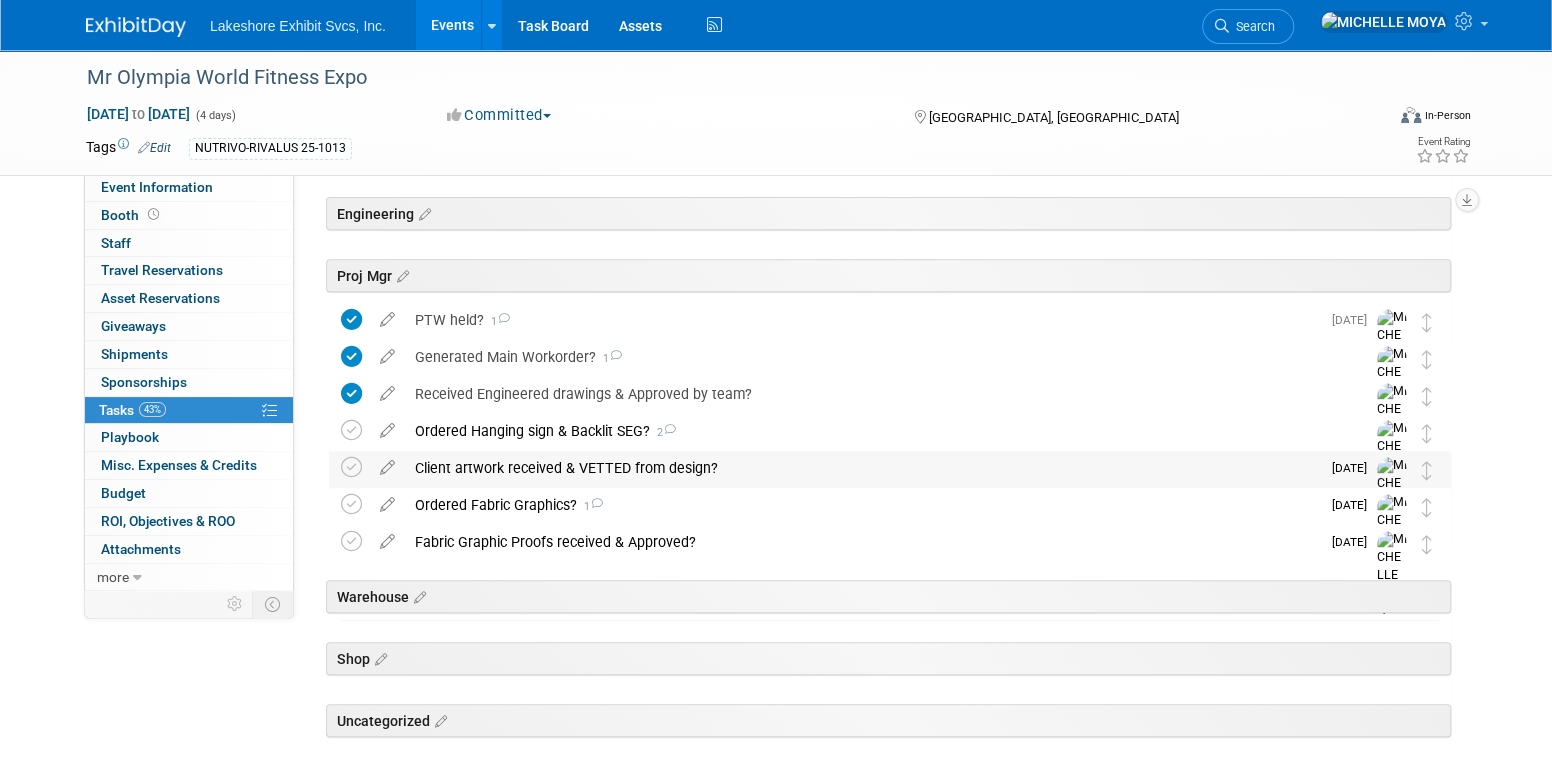 click on "Client artwork received & VETTED from design?" at bounding box center (862, 468) 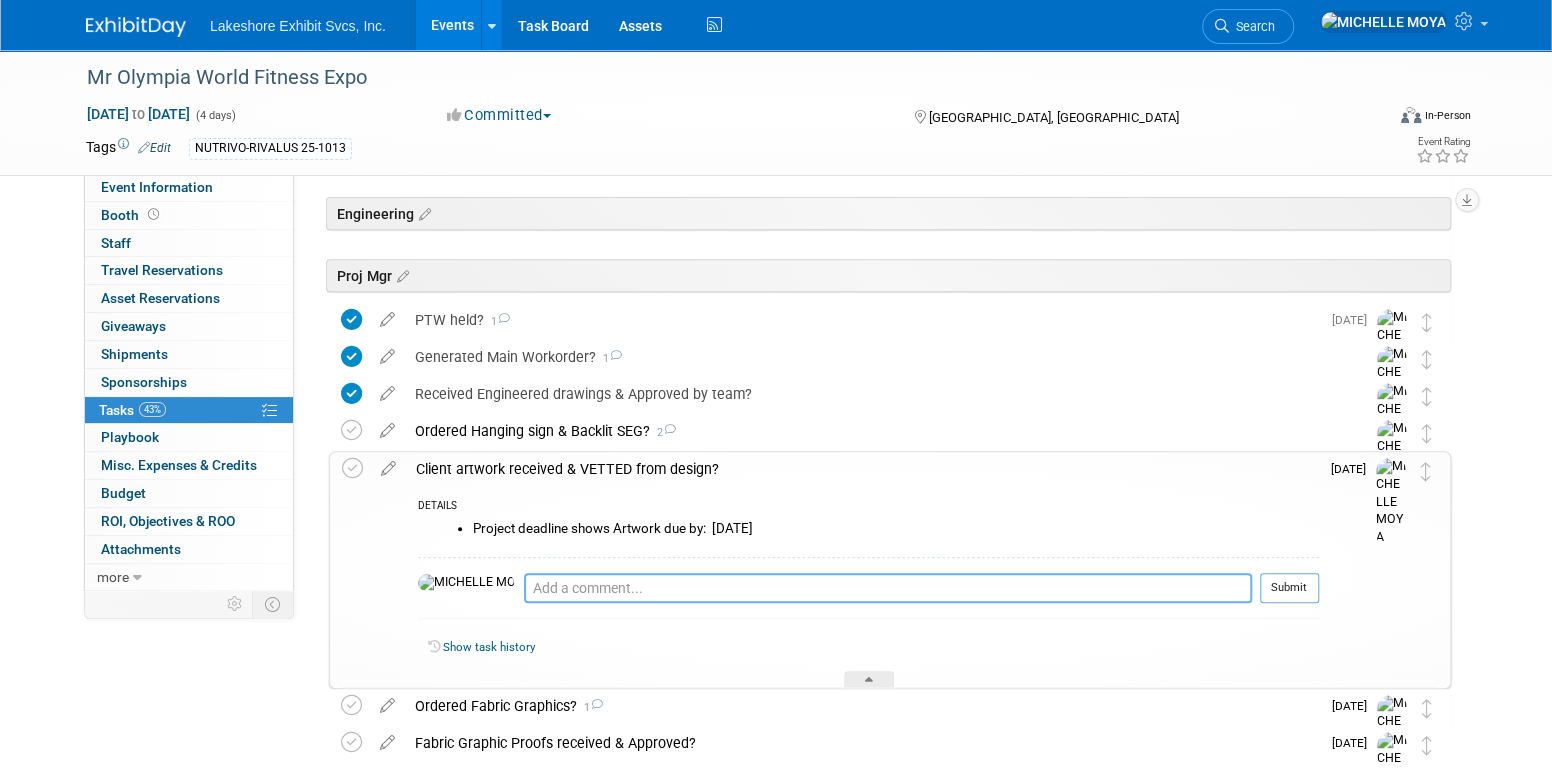 click at bounding box center (888, 588) 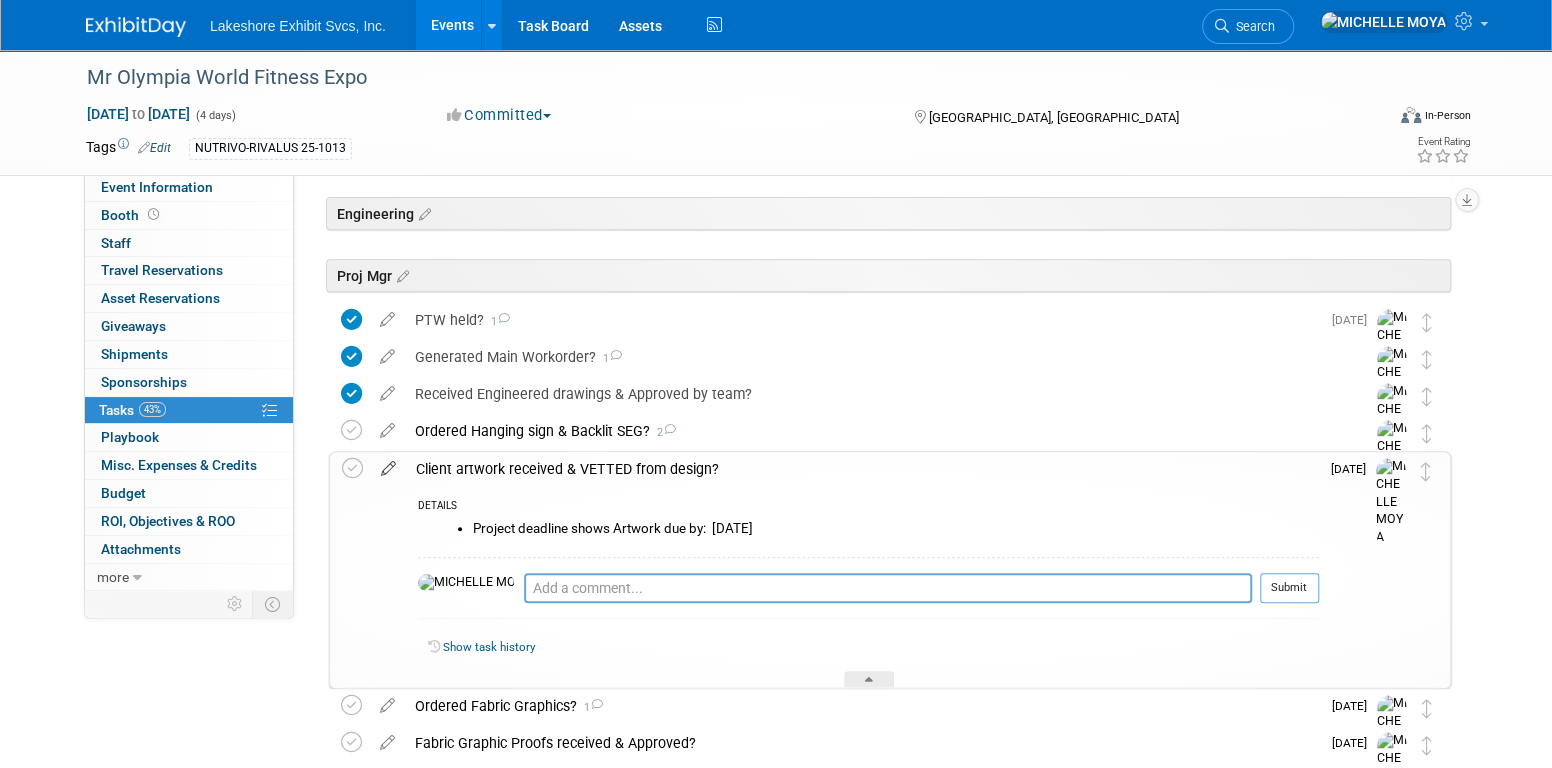 click at bounding box center (388, 464) 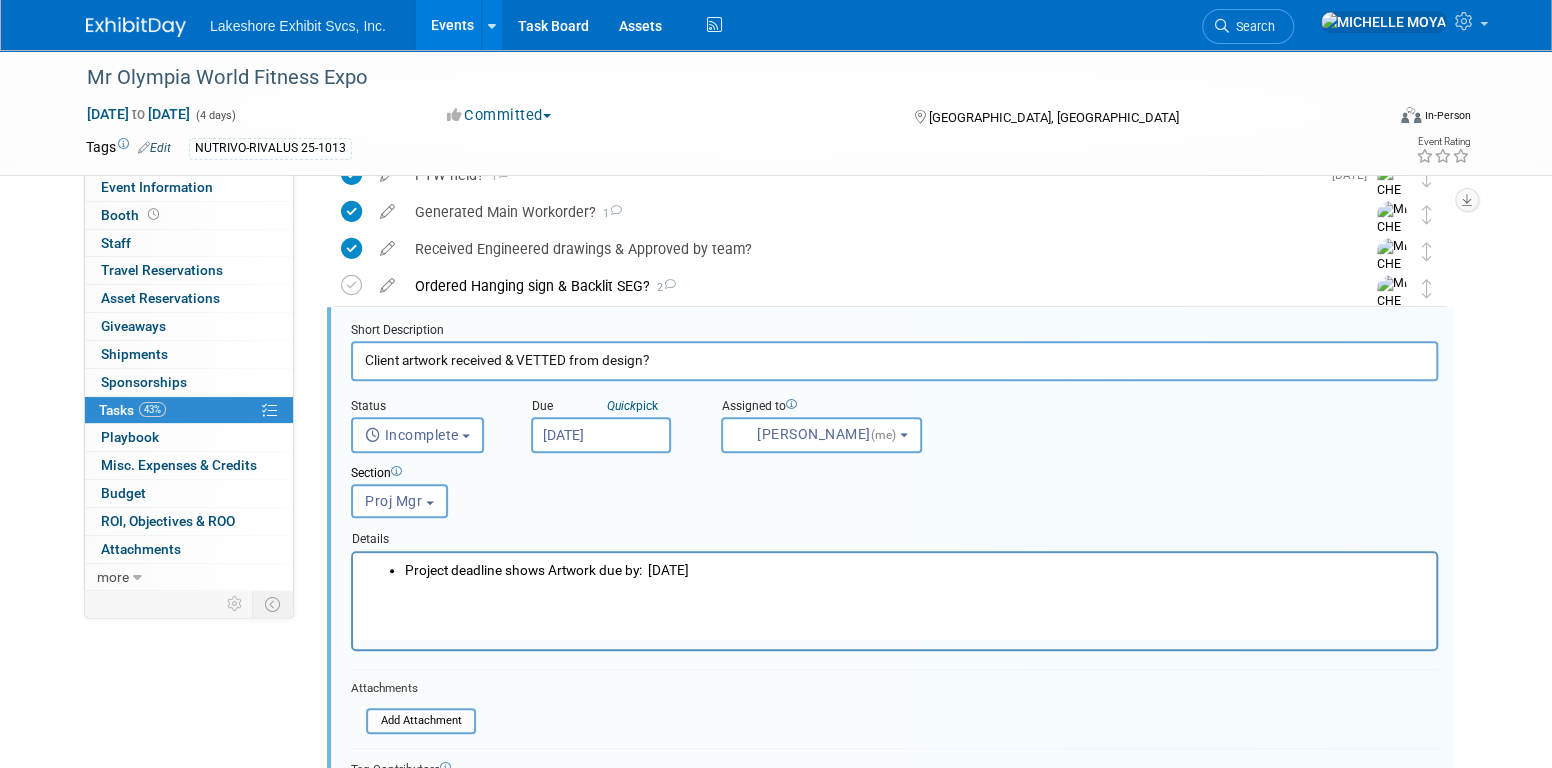 scroll, scrollTop: 0, scrollLeft: 0, axis: both 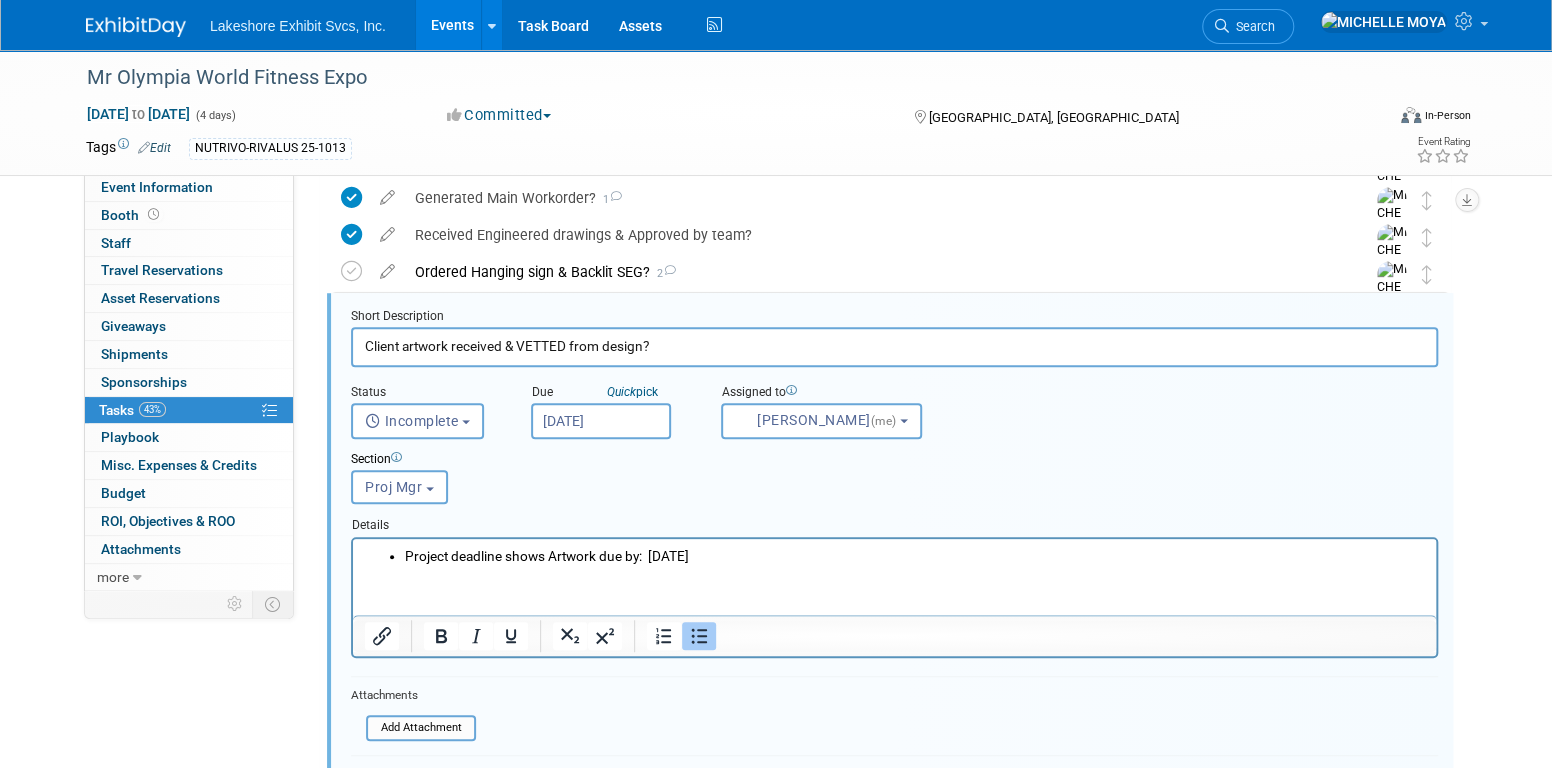click on "Project deadline shows Artwork due by:  [DATE]" at bounding box center (915, 555) 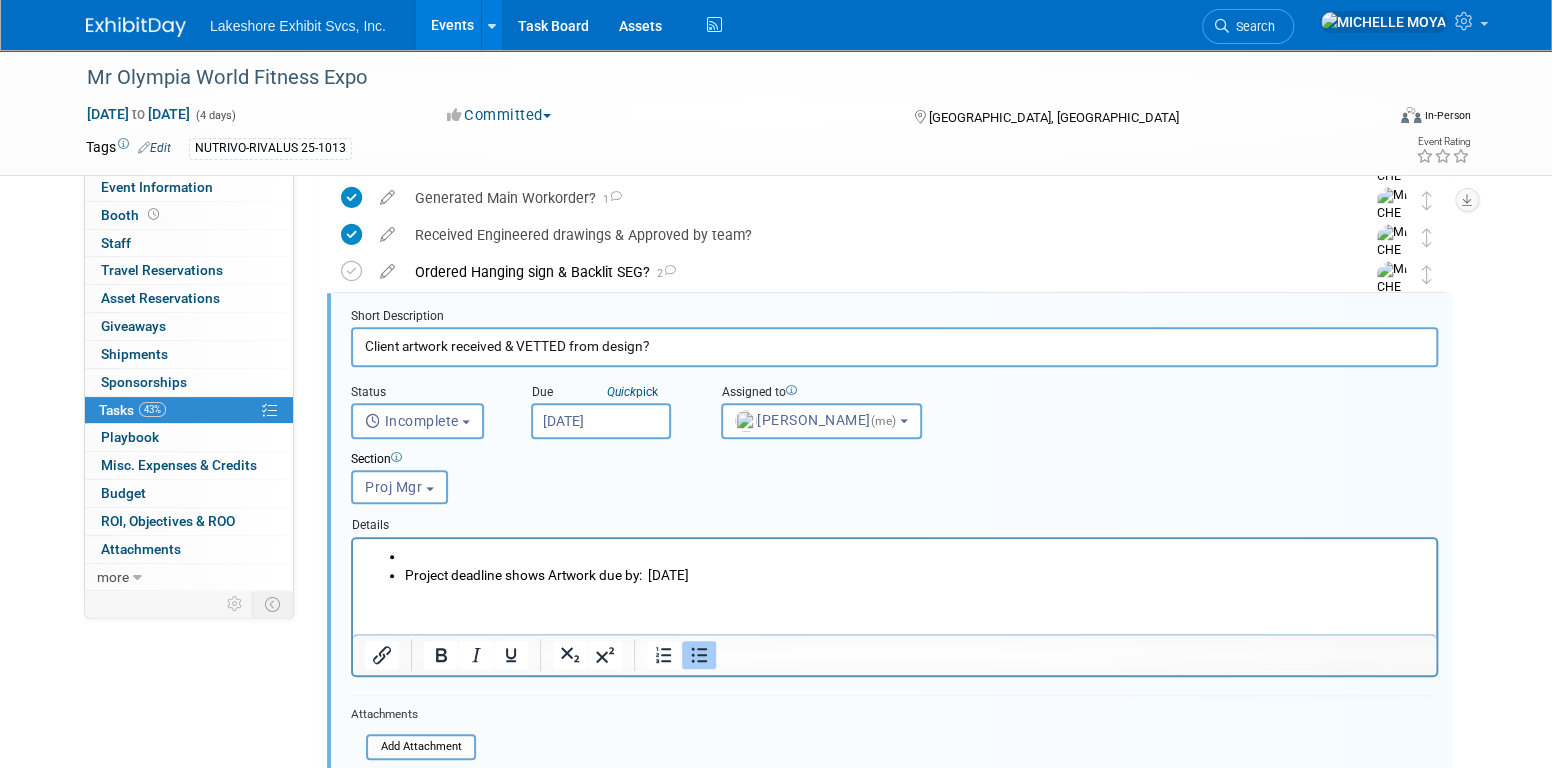 click on "Project deadline shows Artwork due by:  [DATE]" at bounding box center (895, 565) 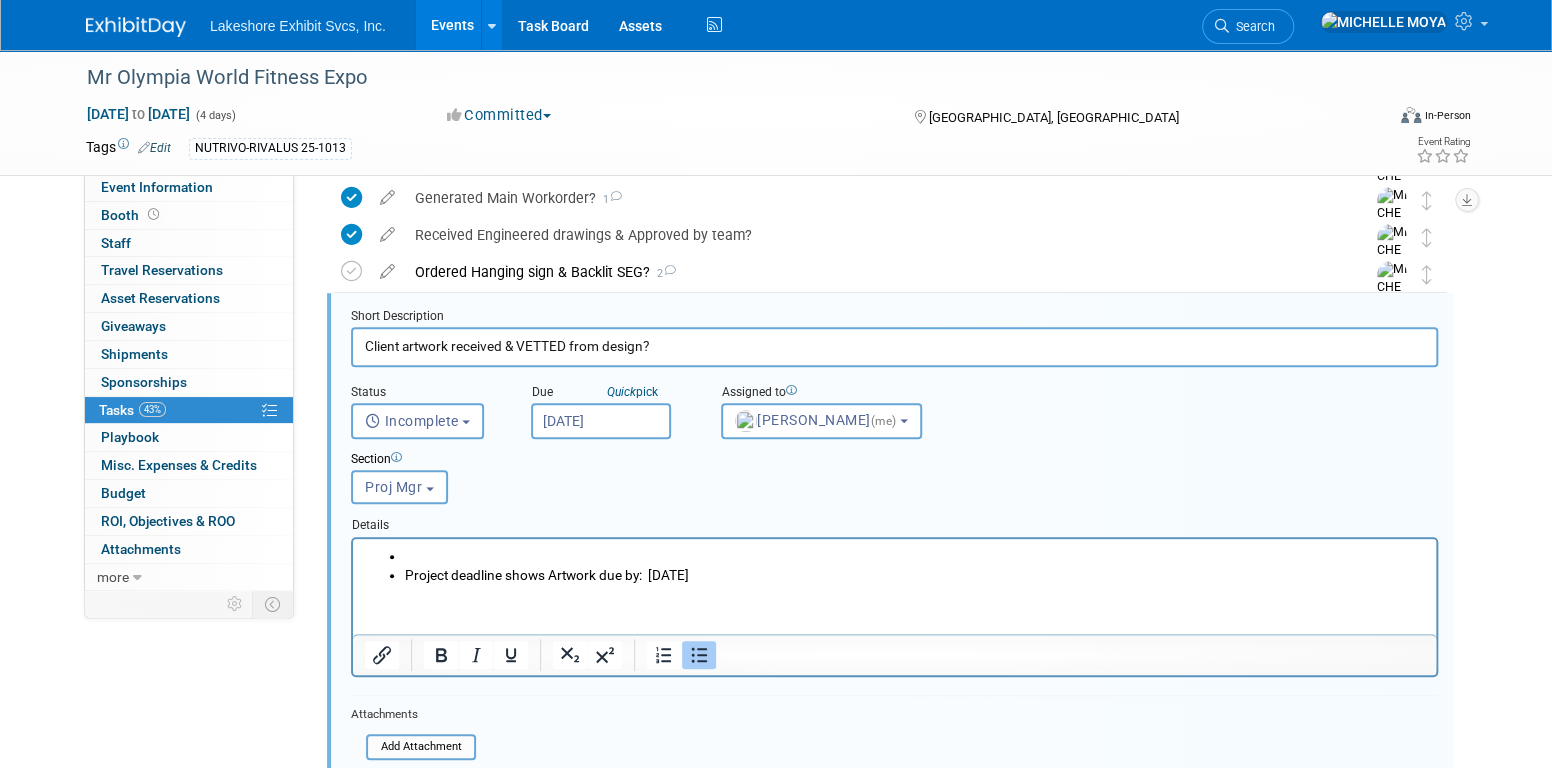 type 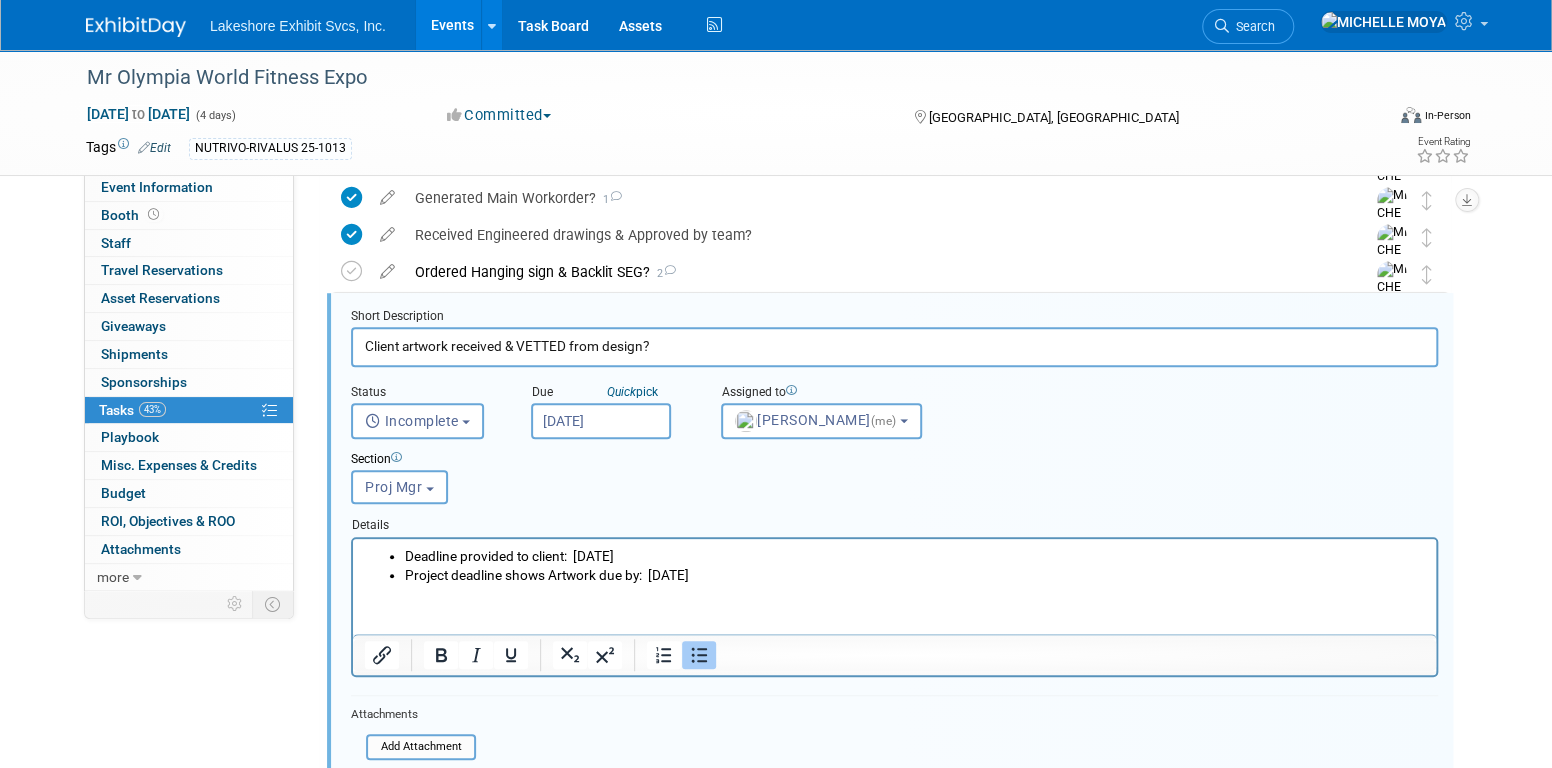 scroll, scrollTop: 668, scrollLeft: 0, axis: vertical 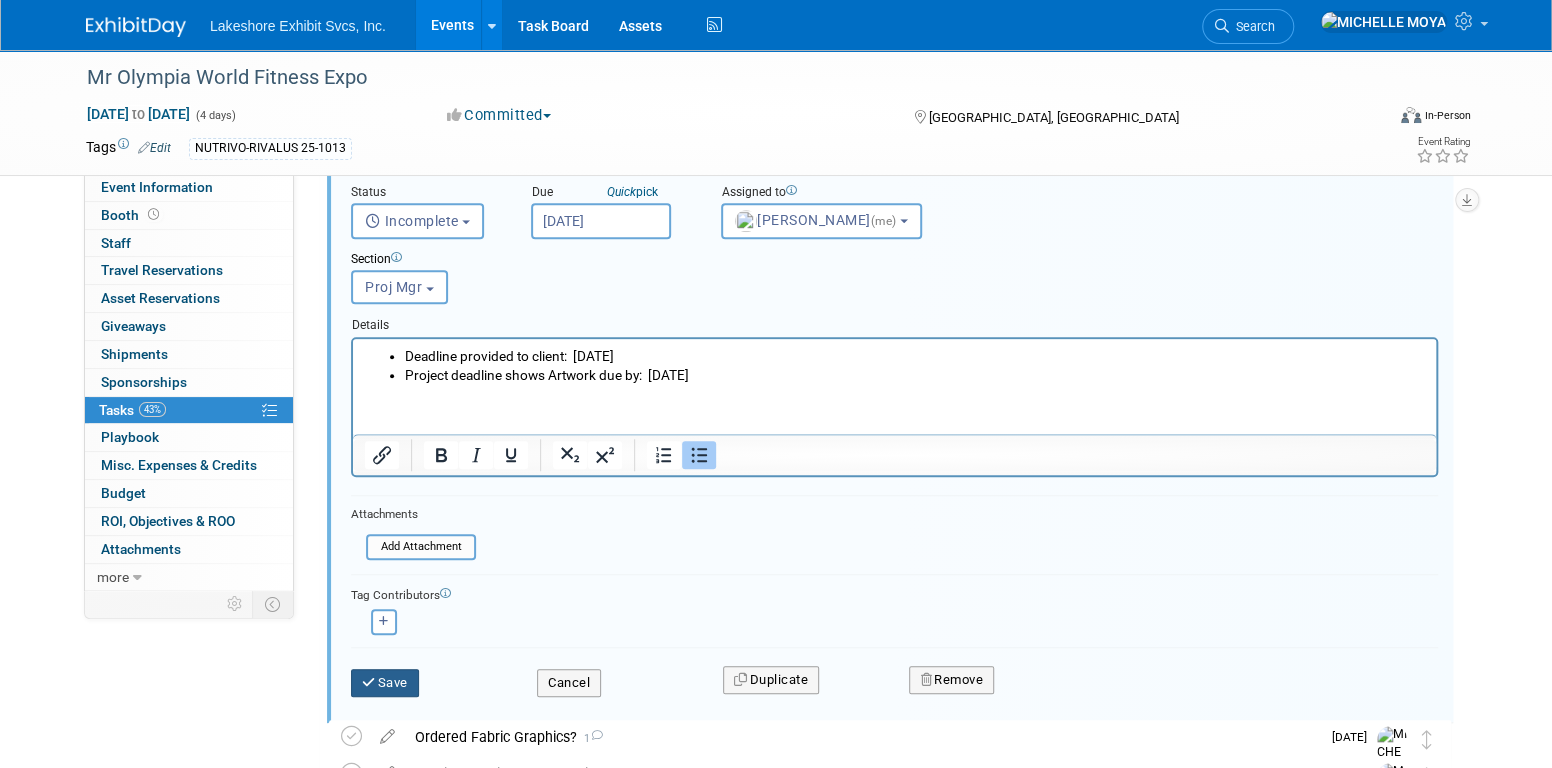 click on "Save" at bounding box center [385, 683] 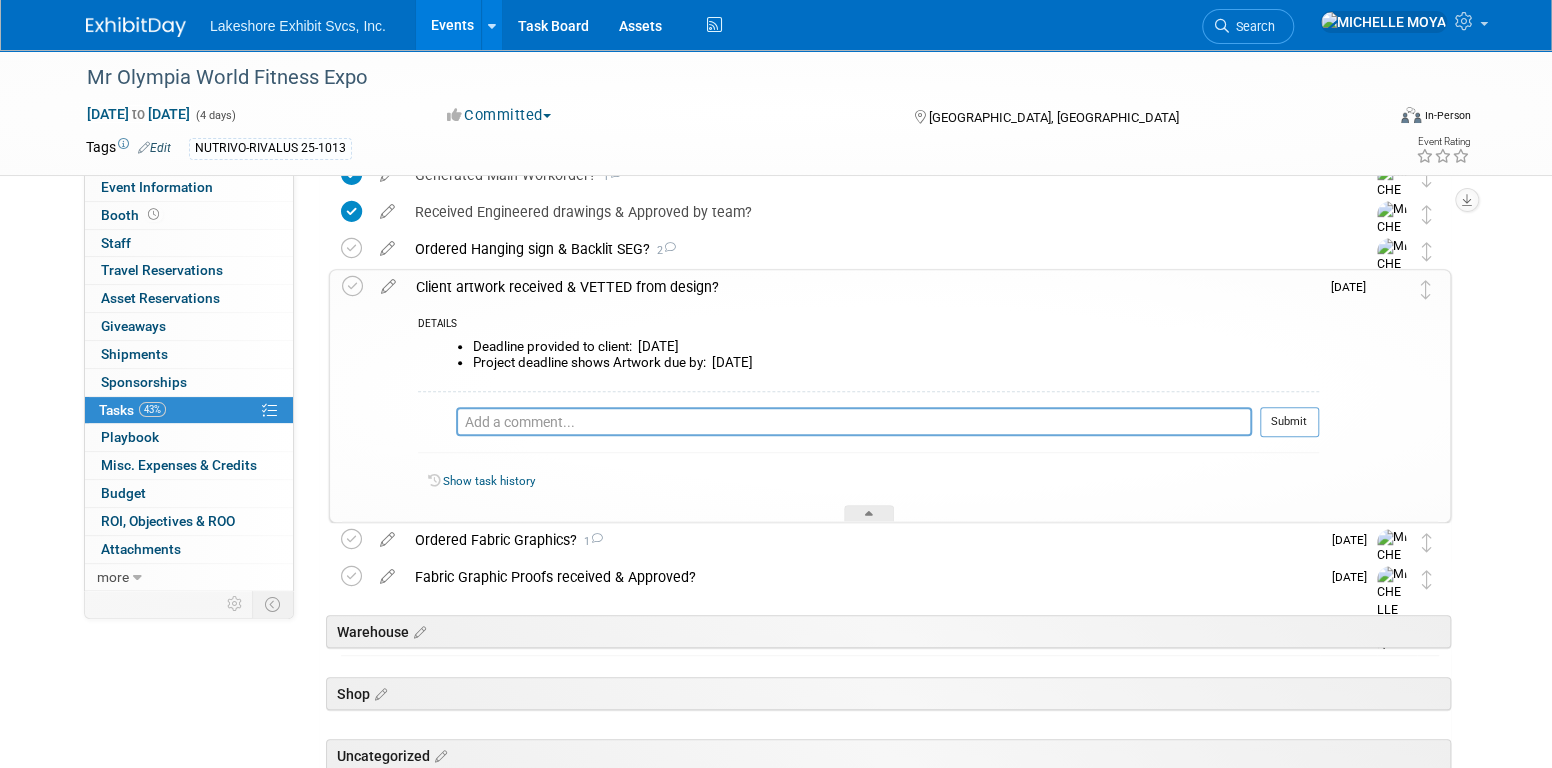 scroll, scrollTop: 327, scrollLeft: 0, axis: vertical 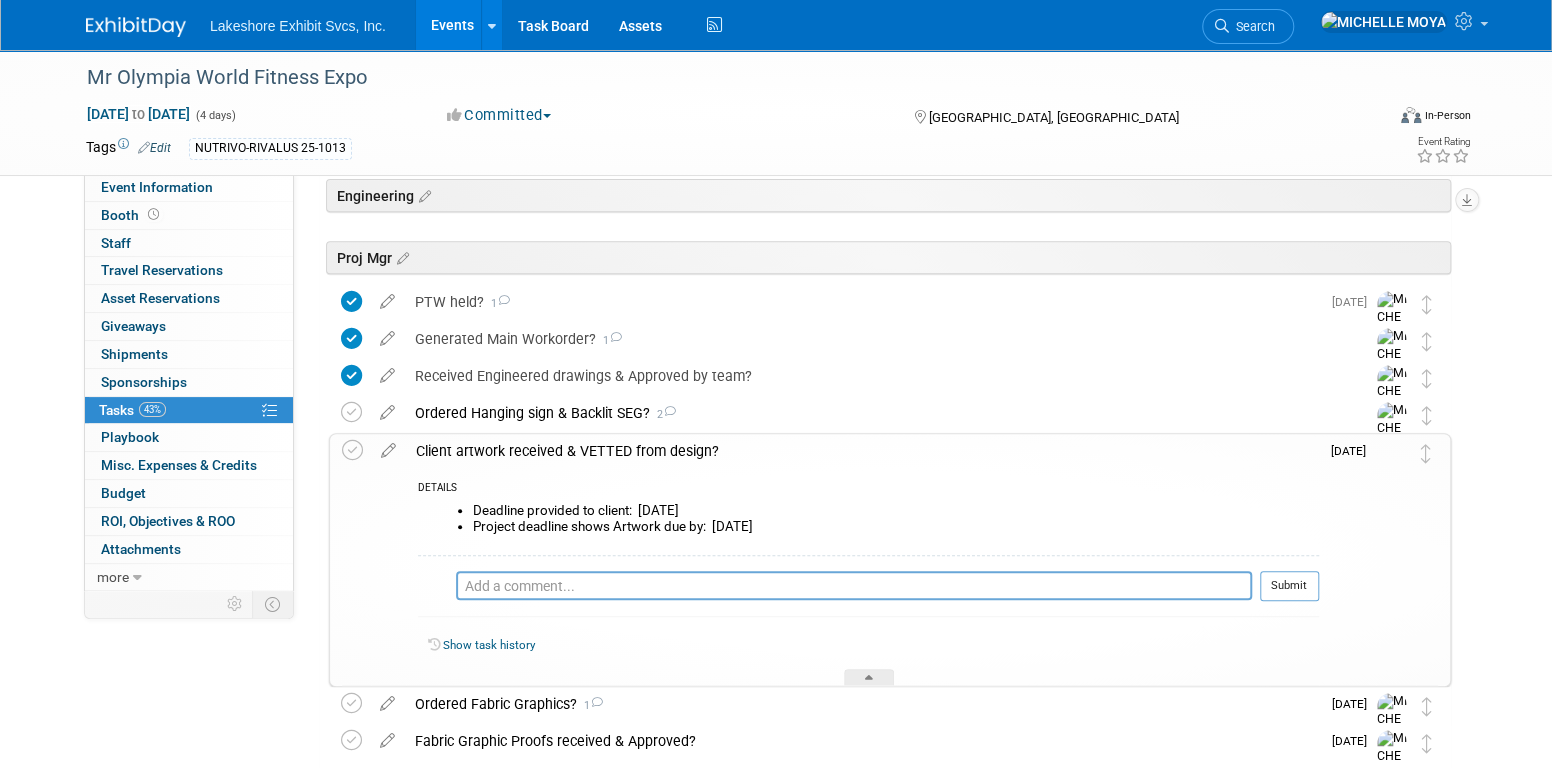 click on "43%
Tasks 43%" at bounding box center (189, 410) 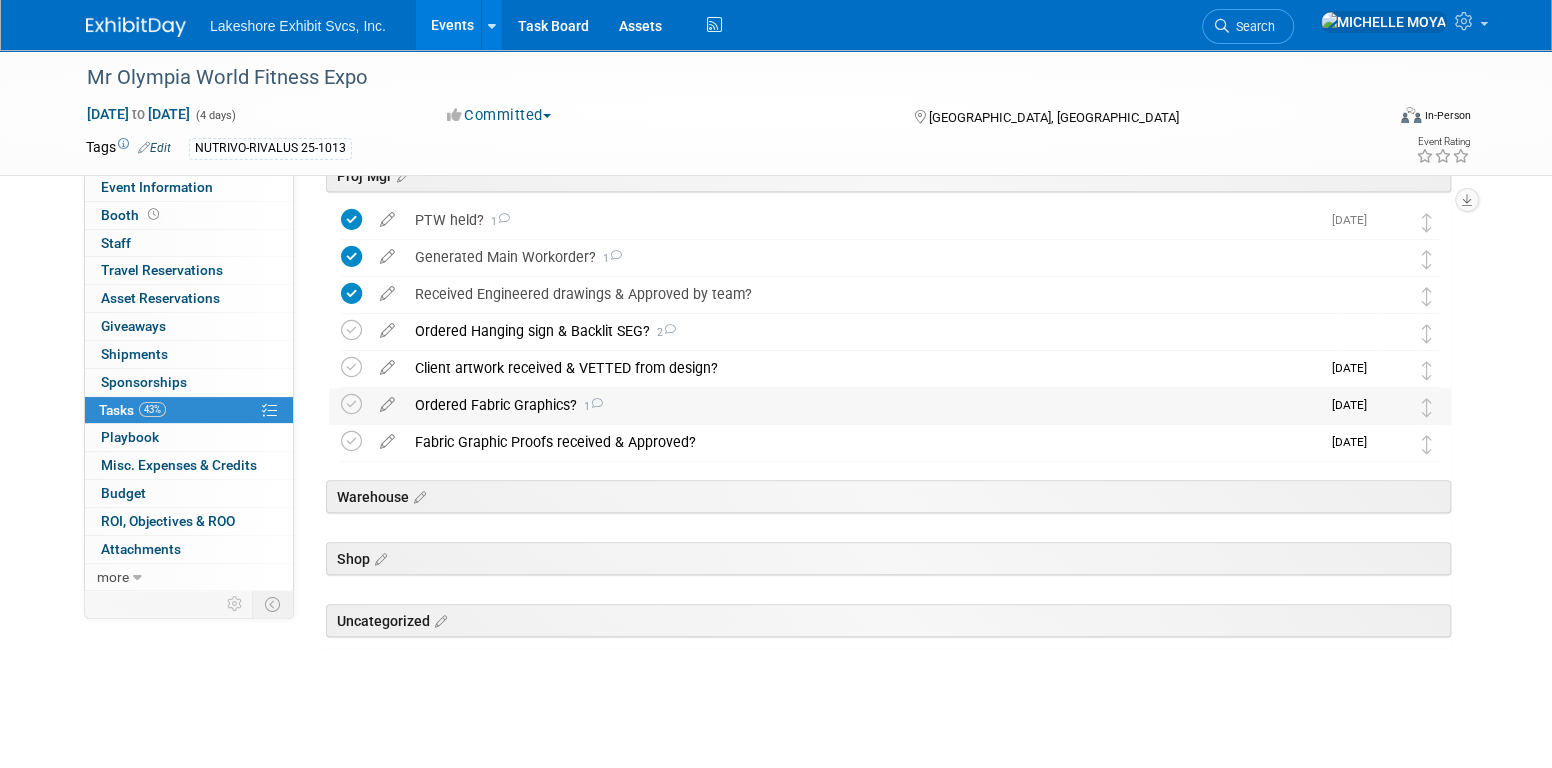 scroll, scrollTop: 409, scrollLeft: 0, axis: vertical 